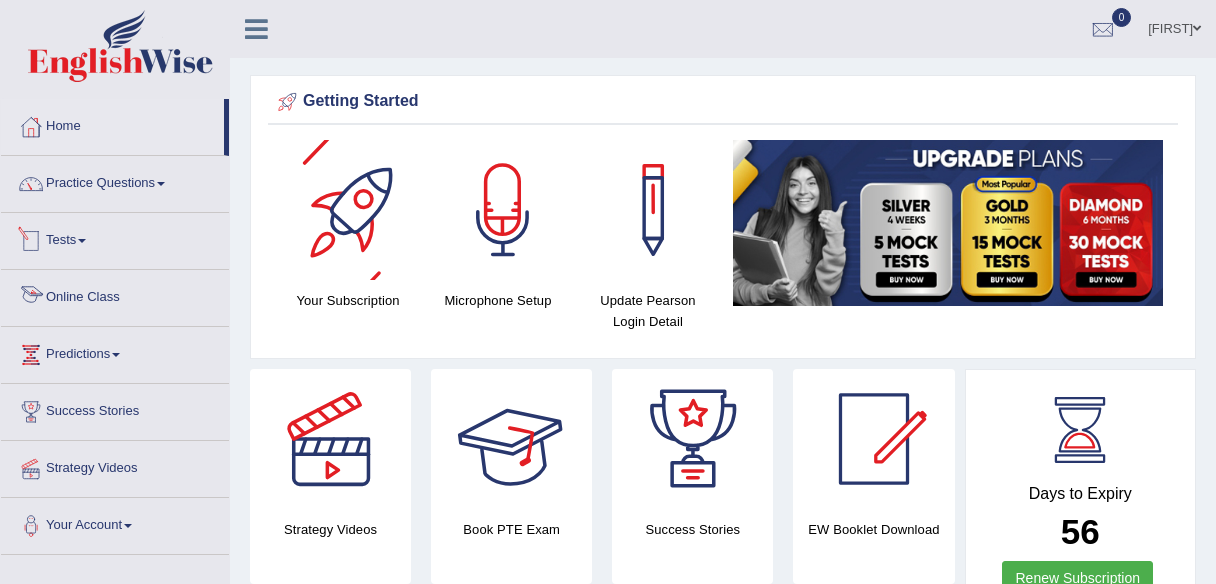 scroll, scrollTop: 0, scrollLeft: 0, axis: both 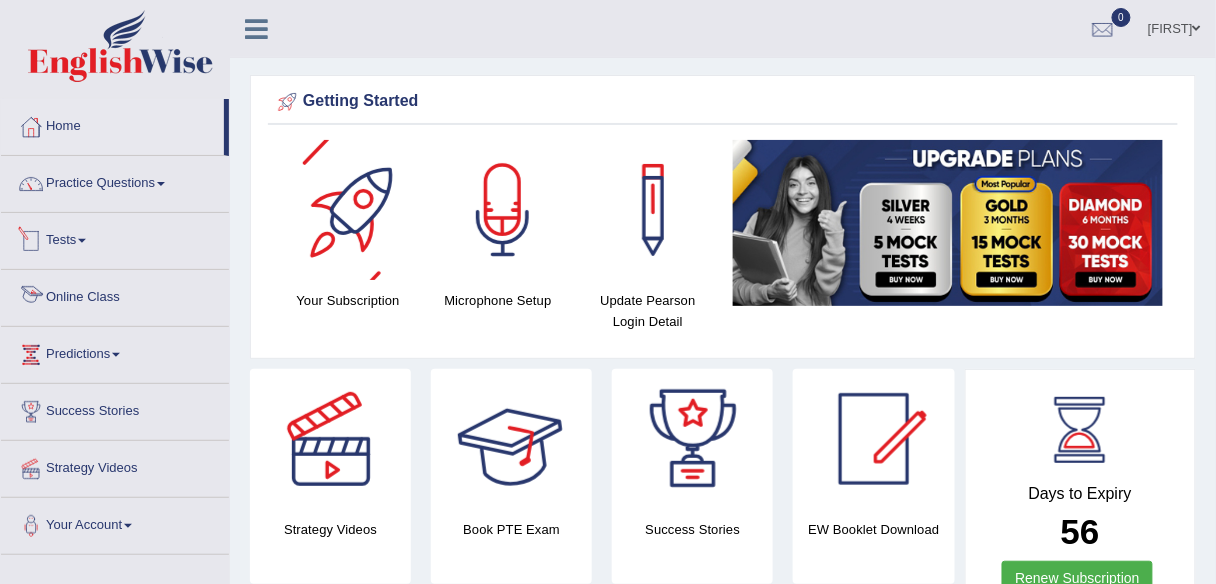 click on "Online Class" at bounding box center (115, 295) 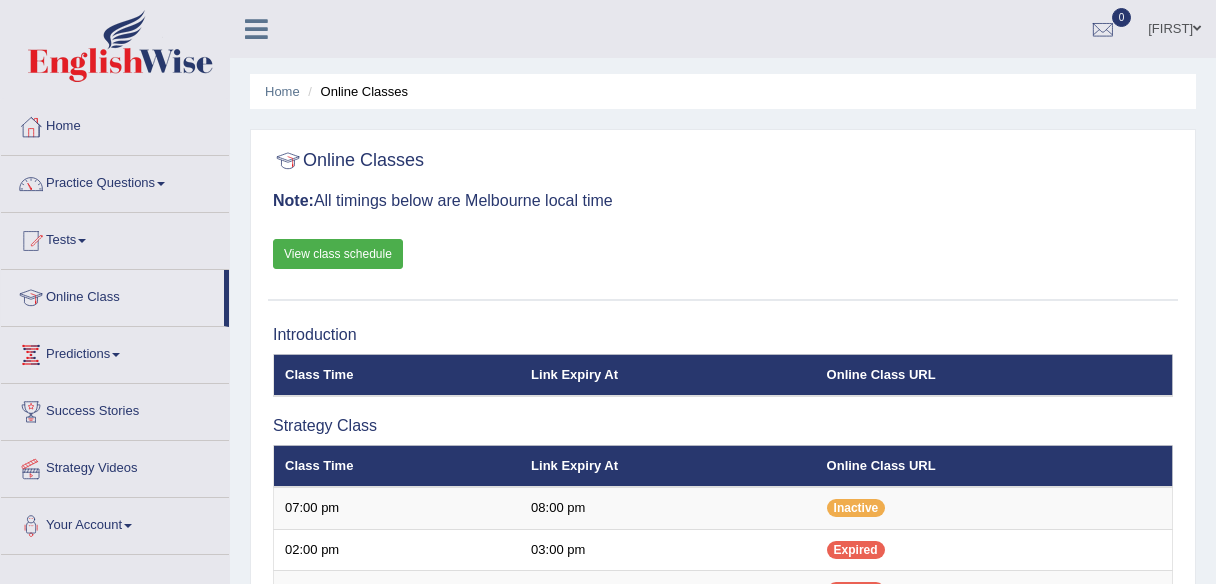 scroll, scrollTop: 0, scrollLeft: 0, axis: both 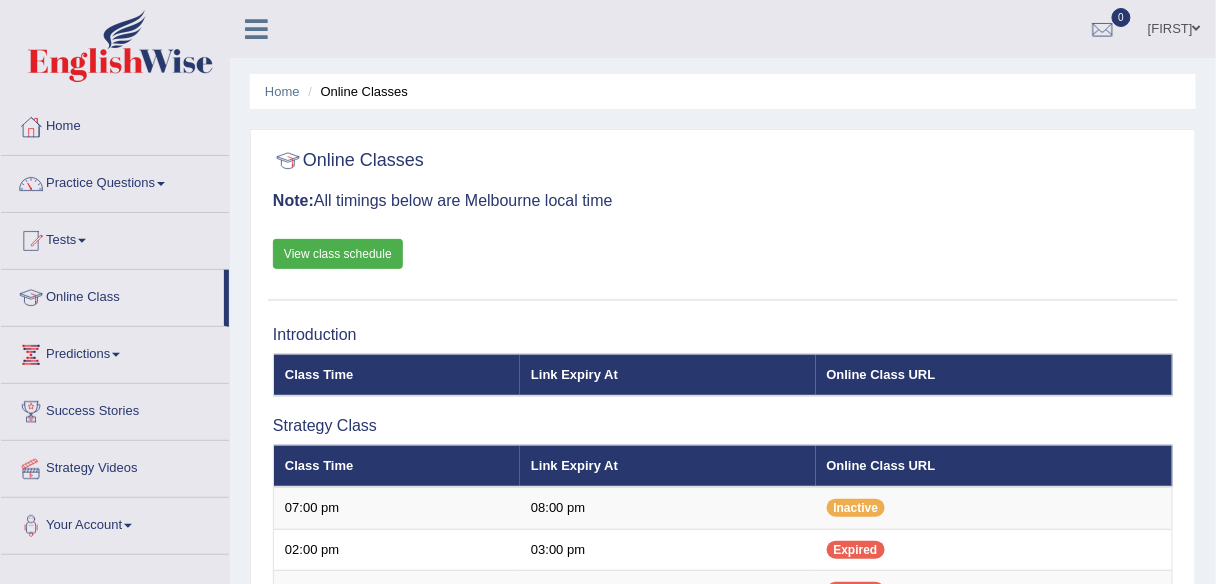 click on "View class schedule" at bounding box center (338, 254) 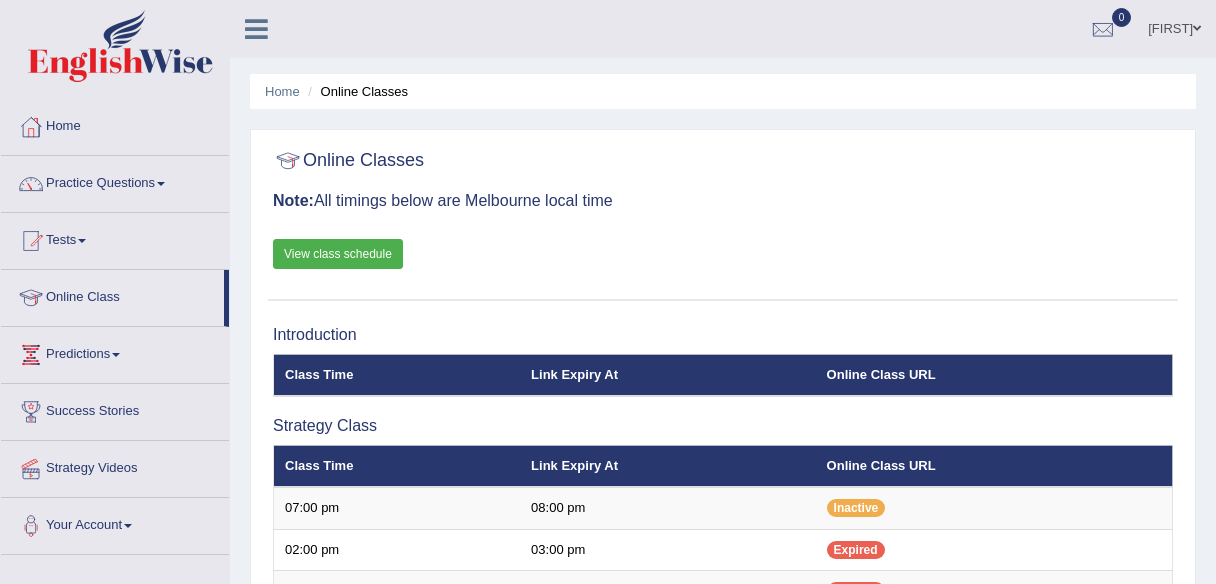 scroll, scrollTop: 0, scrollLeft: 0, axis: both 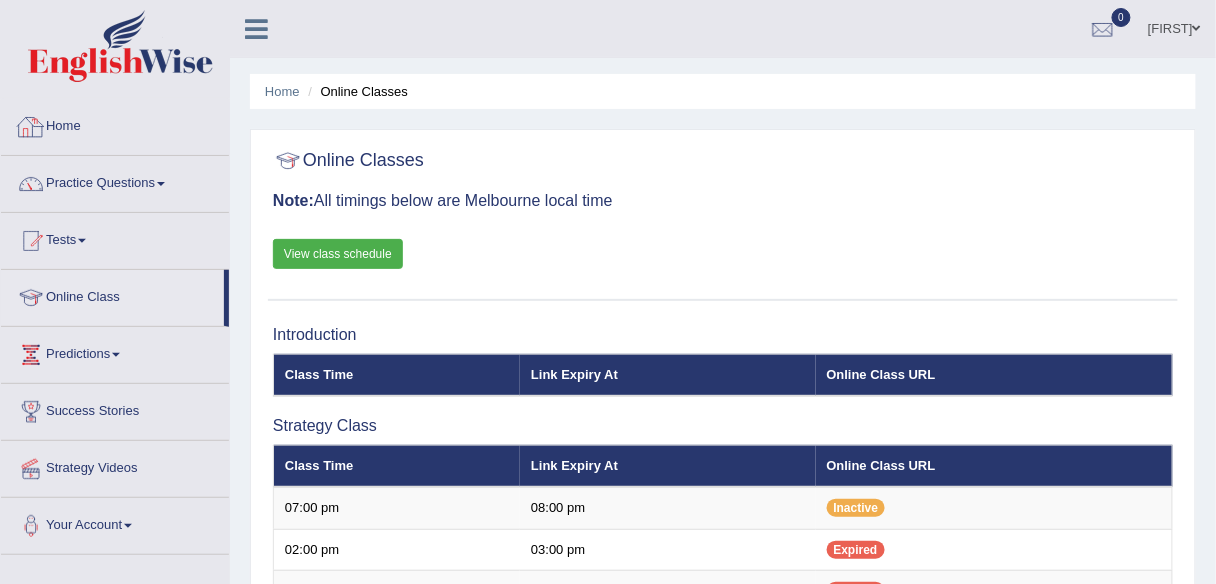 drag, startPoint x: 86, startPoint y: 122, endPoint x: 114, endPoint y: 122, distance: 28 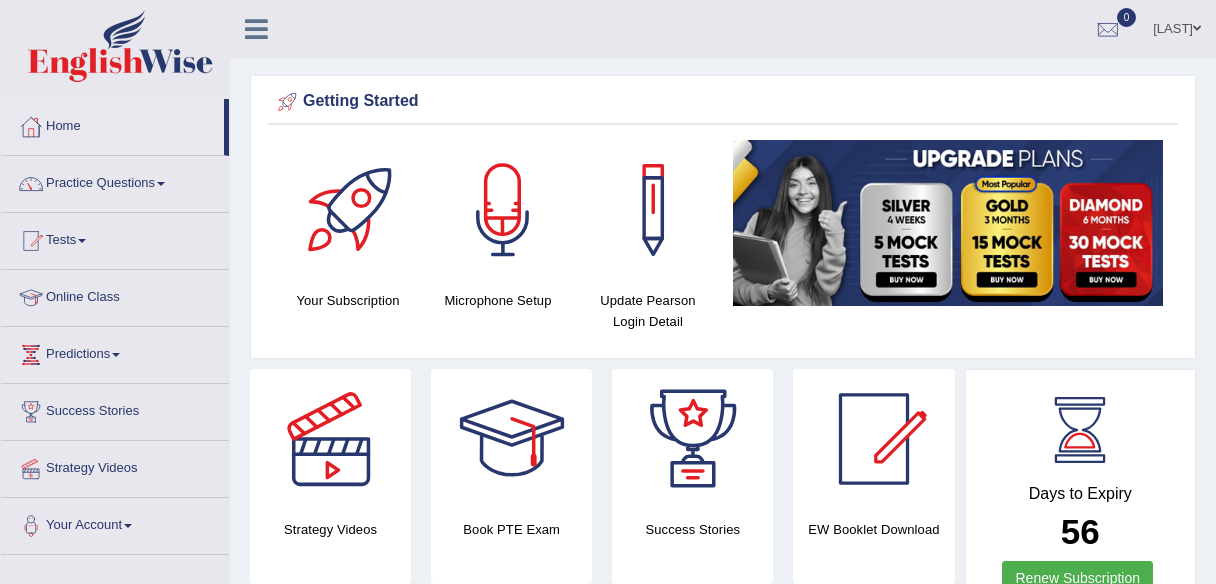 scroll, scrollTop: 0, scrollLeft: 0, axis: both 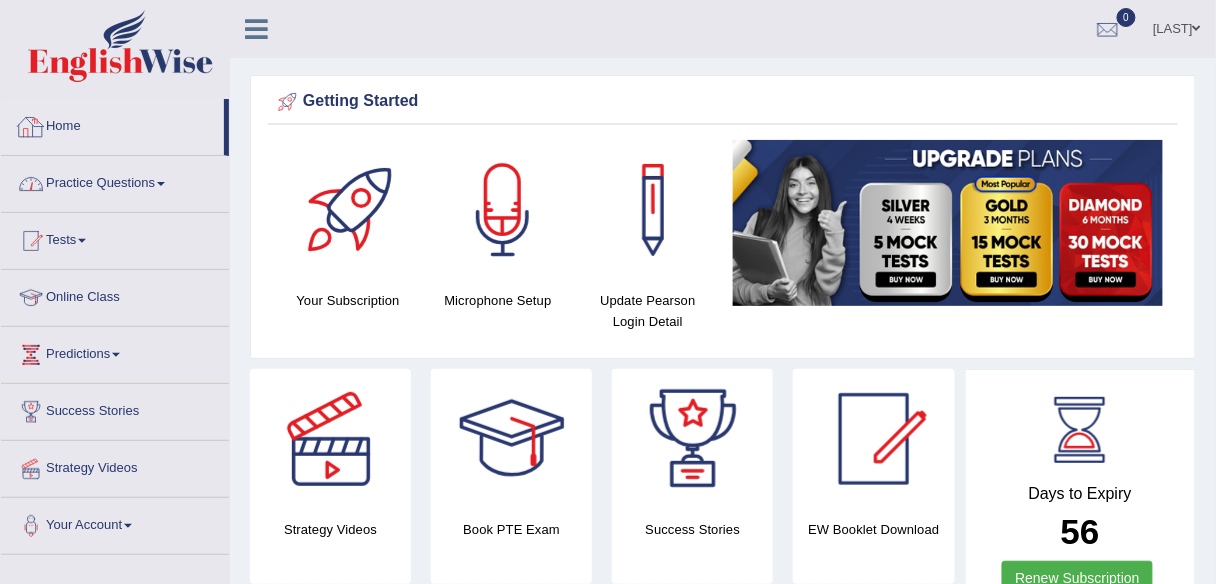 drag, startPoint x: 110, startPoint y: 190, endPoint x: 140, endPoint y: 231, distance: 50.803543 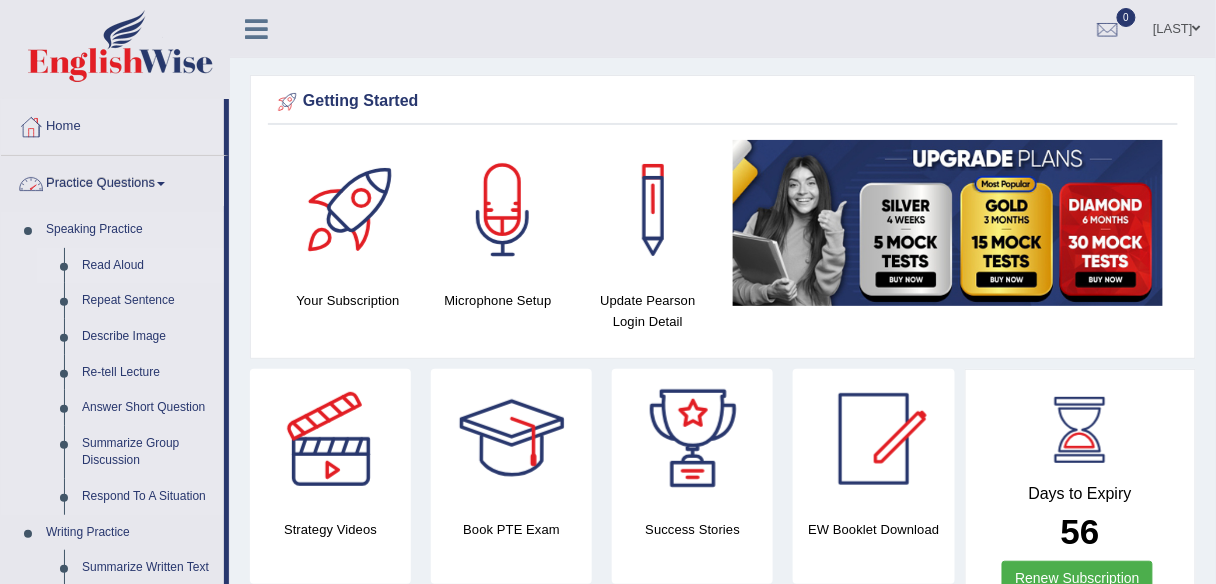 click on "Read Aloud" at bounding box center [148, 266] 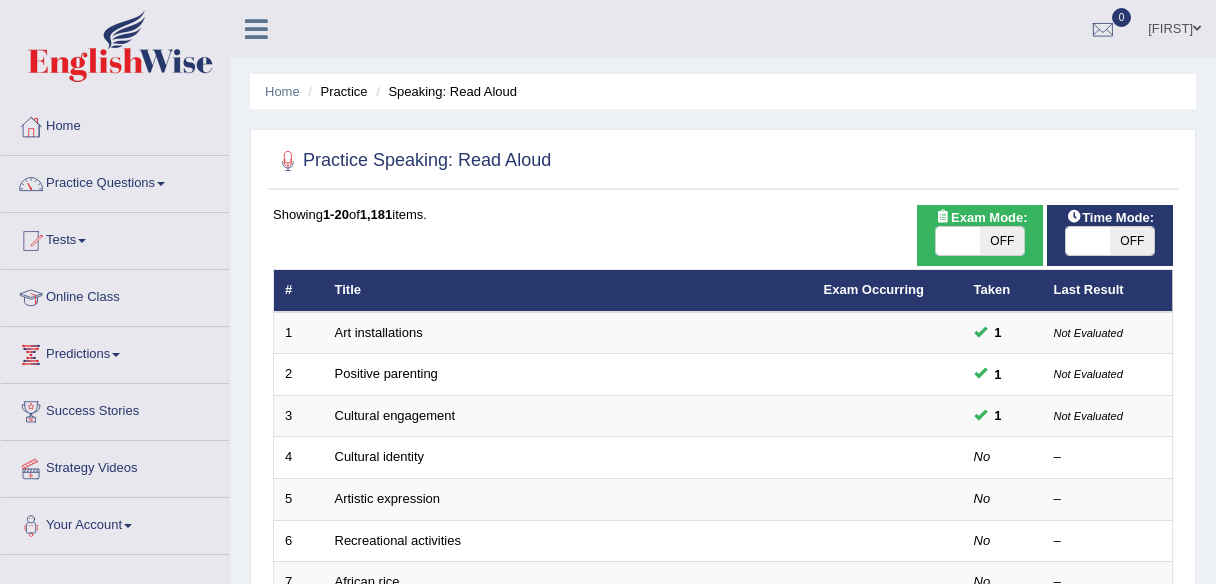 click on "OFF" at bounding box center (1002, 241) 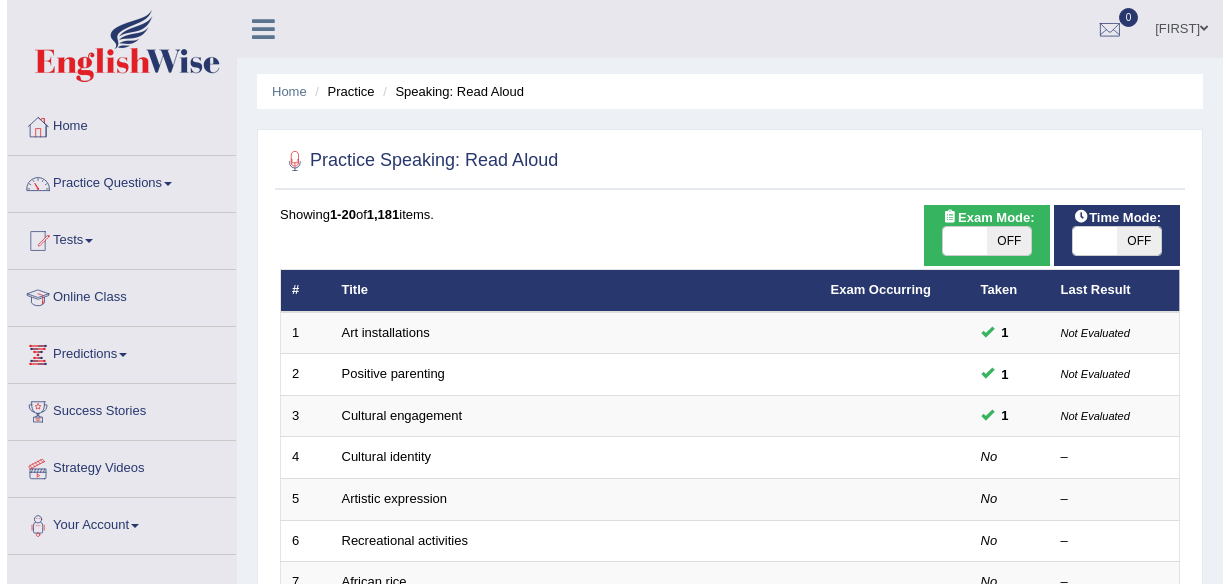 scroll, scrollTop: 0, scrollLeft: 0, axis: both 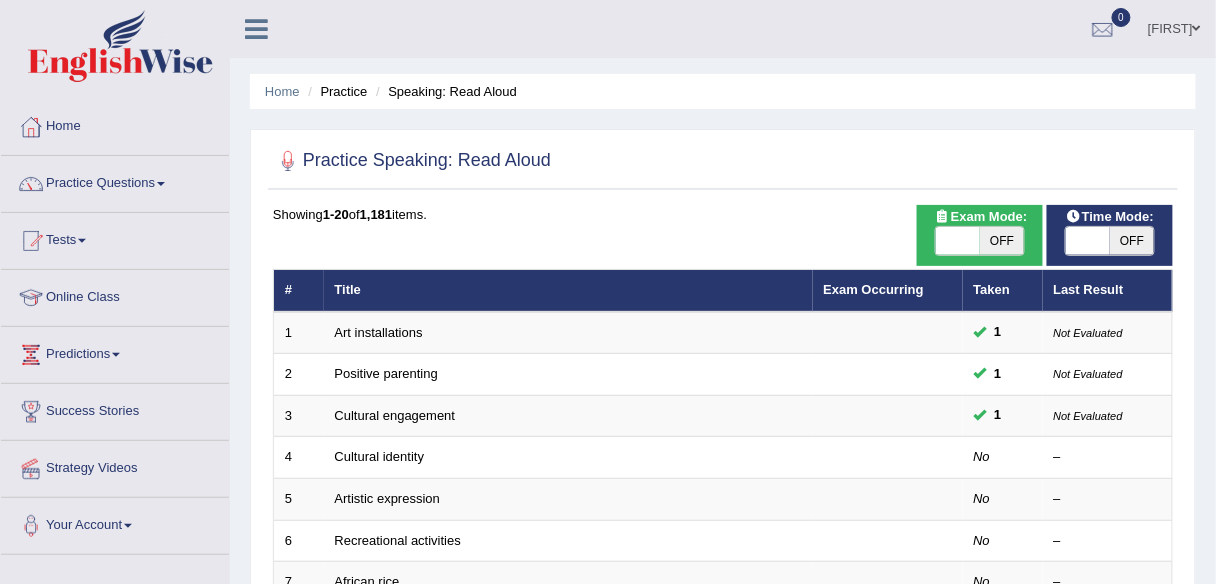 checkbox on "true" 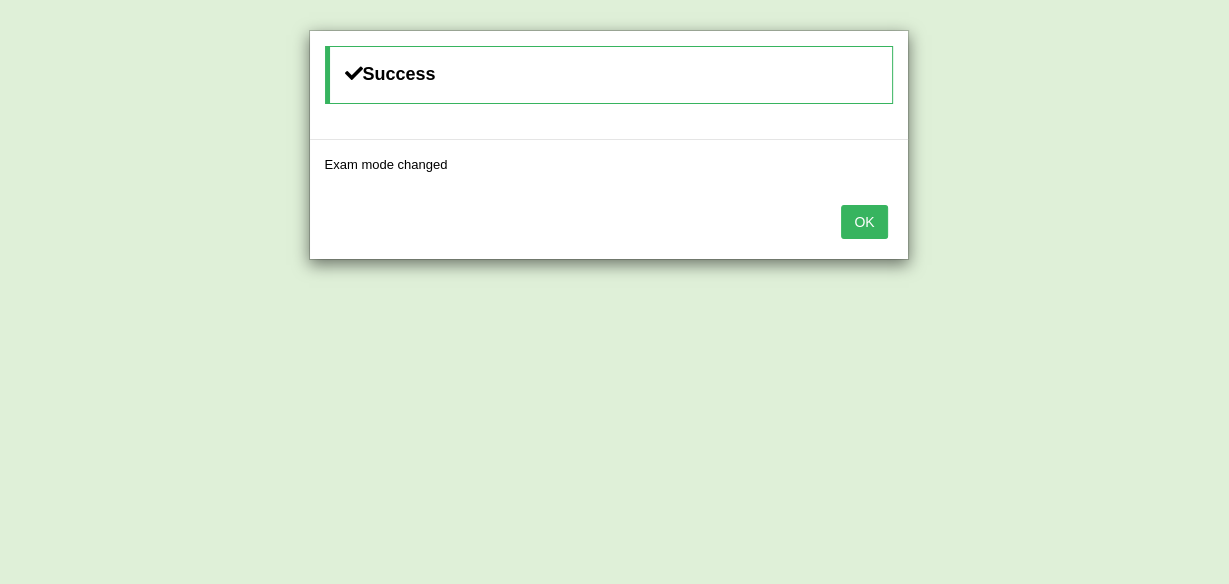 scroll, scrollTop: 0, scrollLeft: 0, axis: both 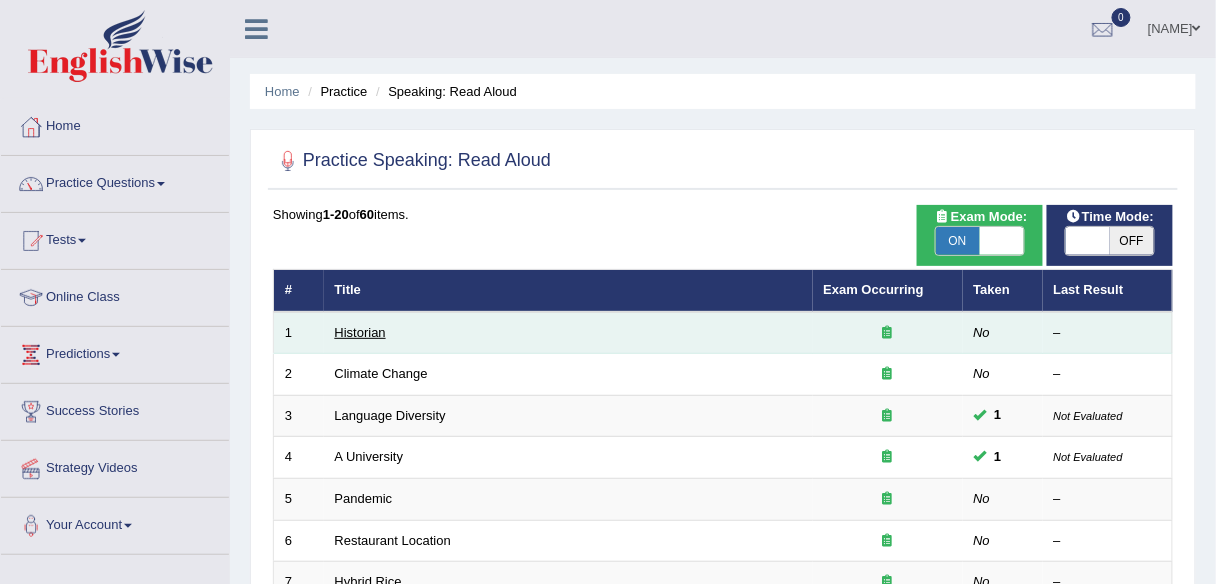 click on "Historian" at bounding box center (360, 332) 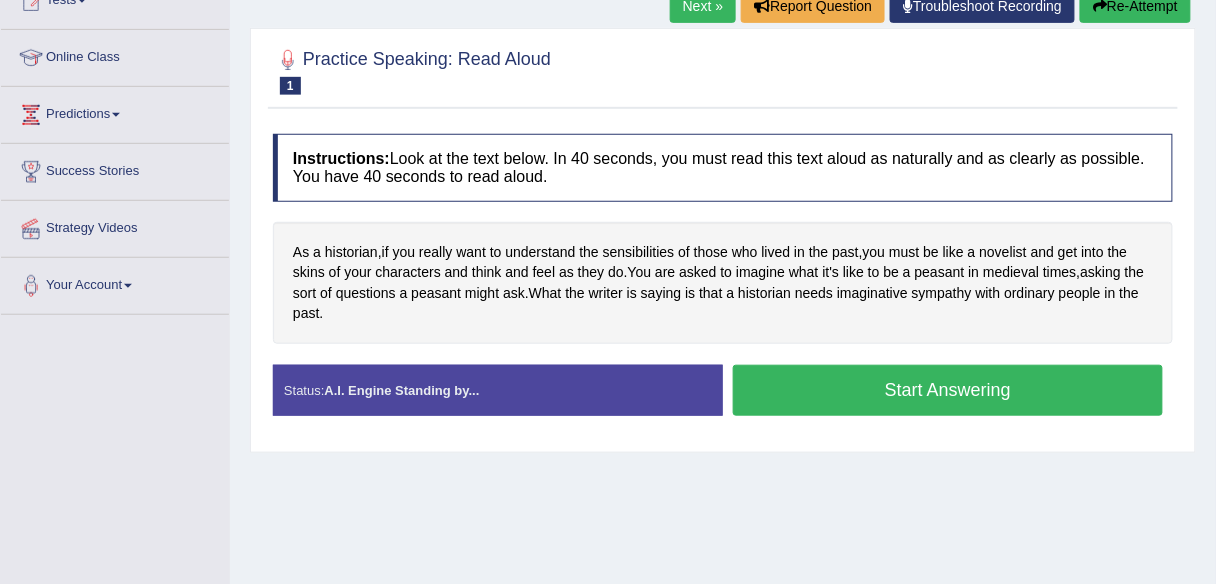 scroll, scrollTop: 240, scrollLeft: 0, axis: vertical 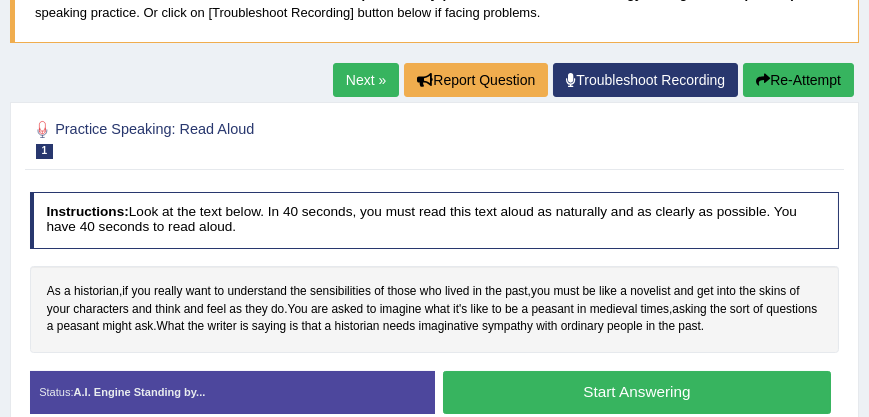 click on "Next »" at bounding box center (366, 80) 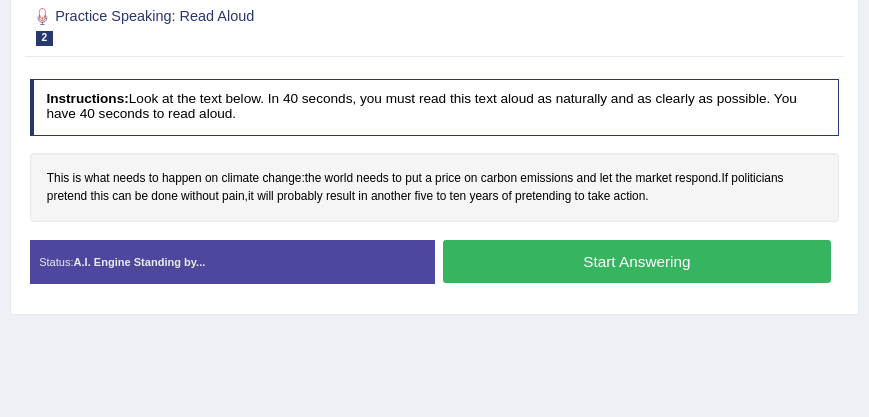 scroll, scrollTop: 285, scrollLeft: 0, axis: vertical 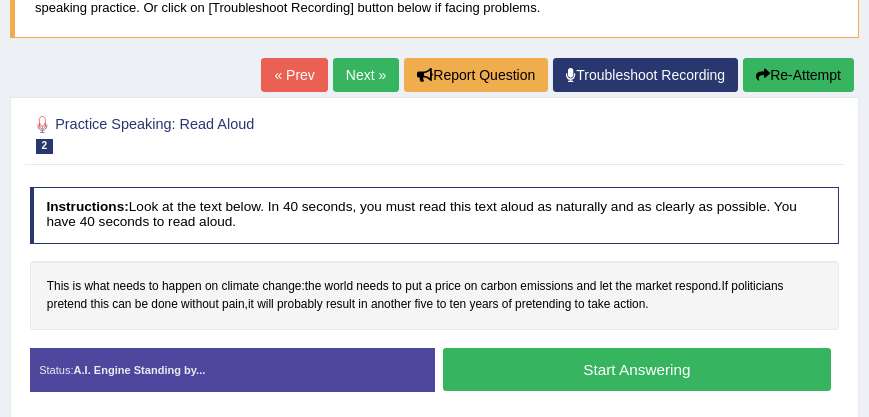 click on "Next »" at bounding box center [366, 75] 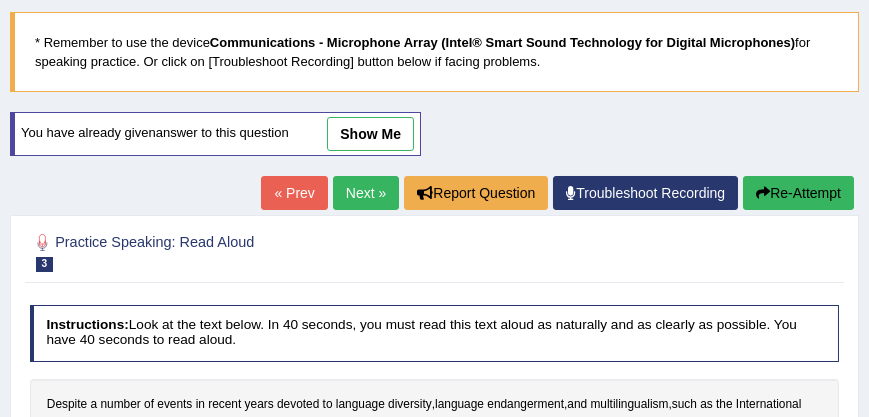 scroll, scrollTop: 211, scrollLeft: 0, axis: vertical 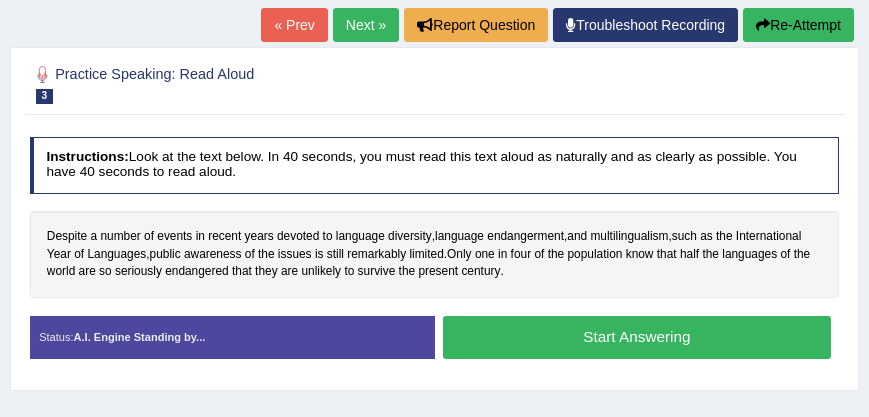 click on "Next »" at bounding box center [366, 25] 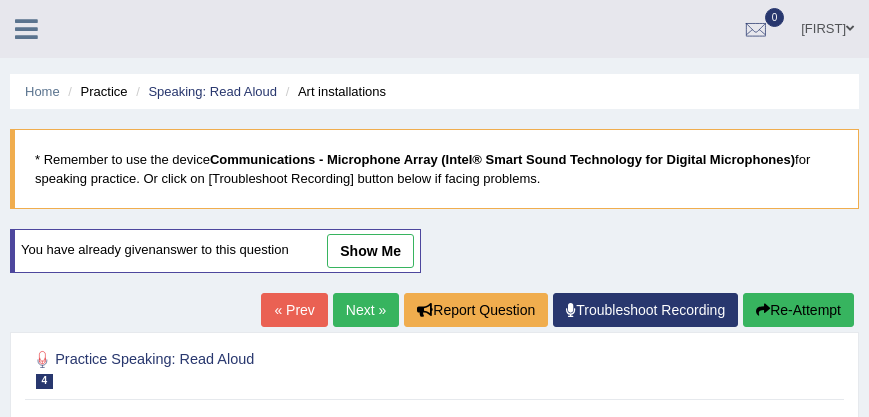 scroll, scrollTop: 171, scrollLeft: 0, axis: vertical 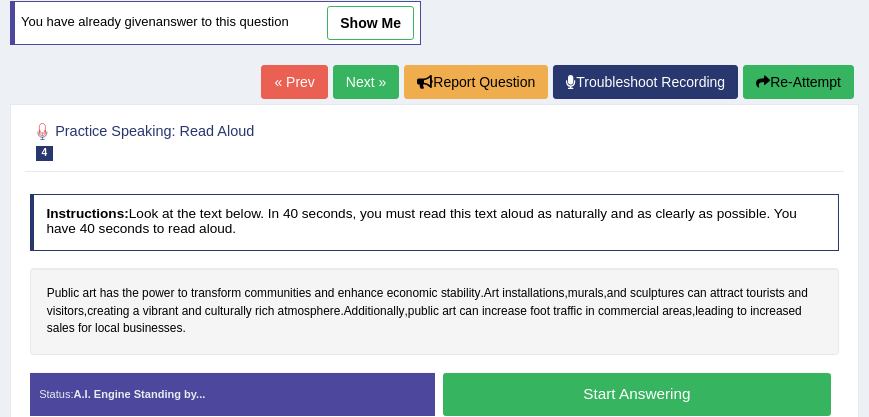 click on "Instructions:  Look at the text below. In 40 seconds, you must read this text aloud as naturally and as clearly as possible. You have 40 seconds to read aloud." at bounding box center [435, 222] 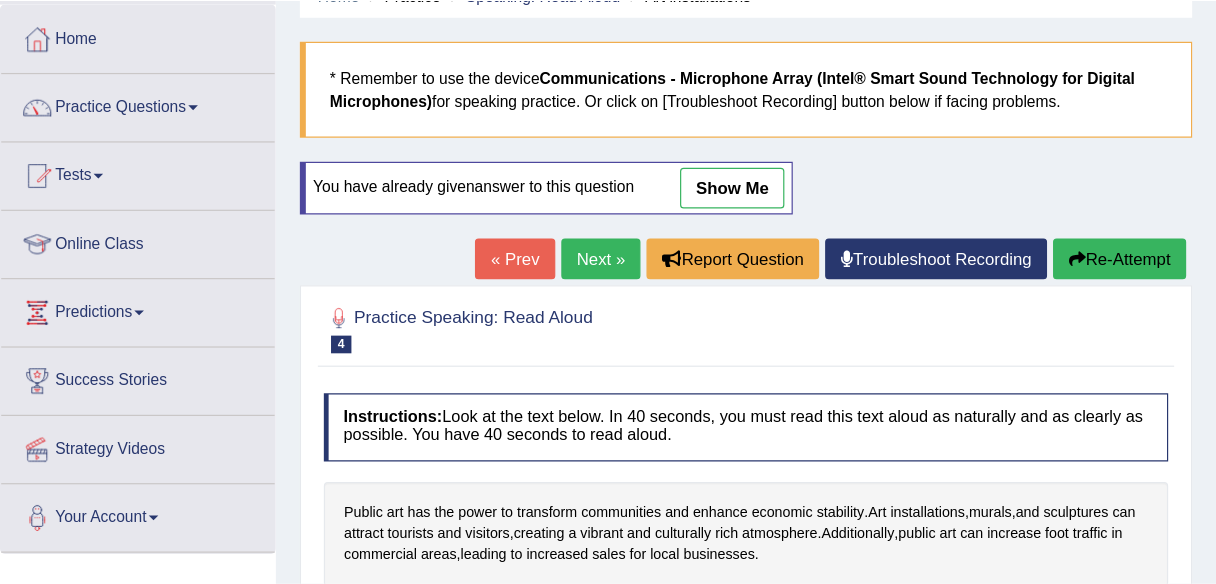 scroll, scrollTop: 95, scrollLeft: 0, axis: vertical 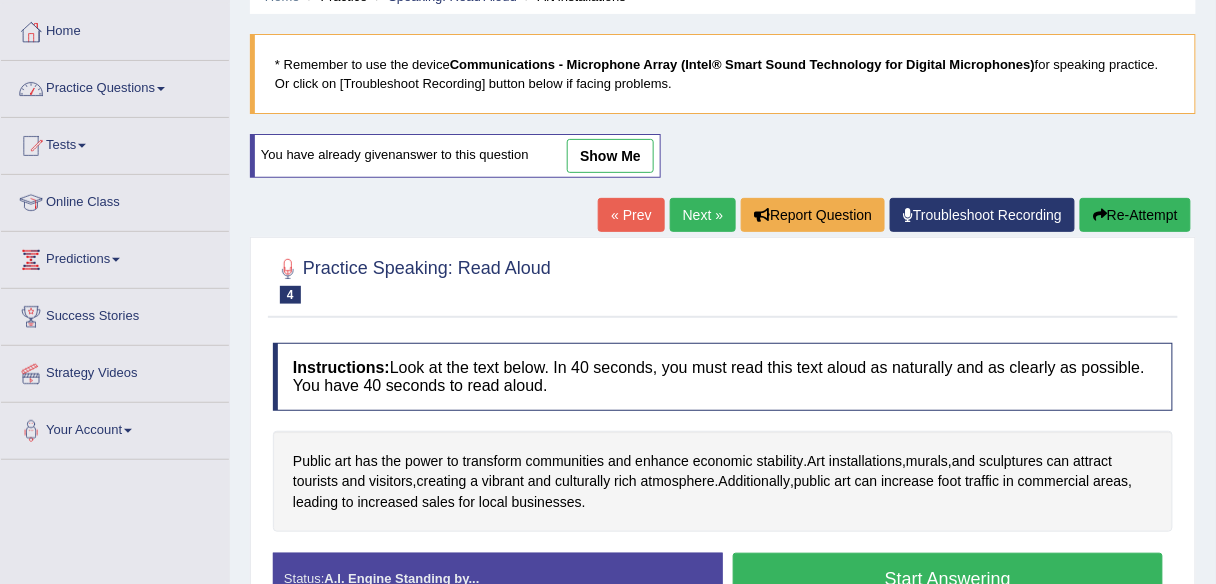 click on "Practice Questions" at bounding box center [115, 86] 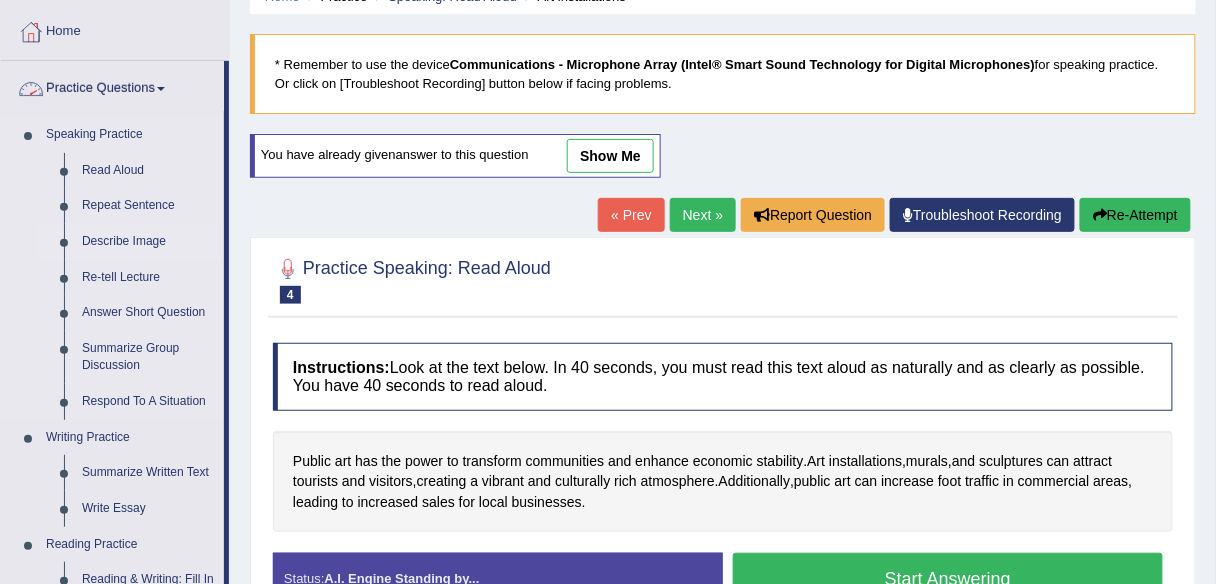 drag, startPoint x: 160, startPoint y: 206, endPoint x: 167, endPoint y: 250, distance: 44.553337 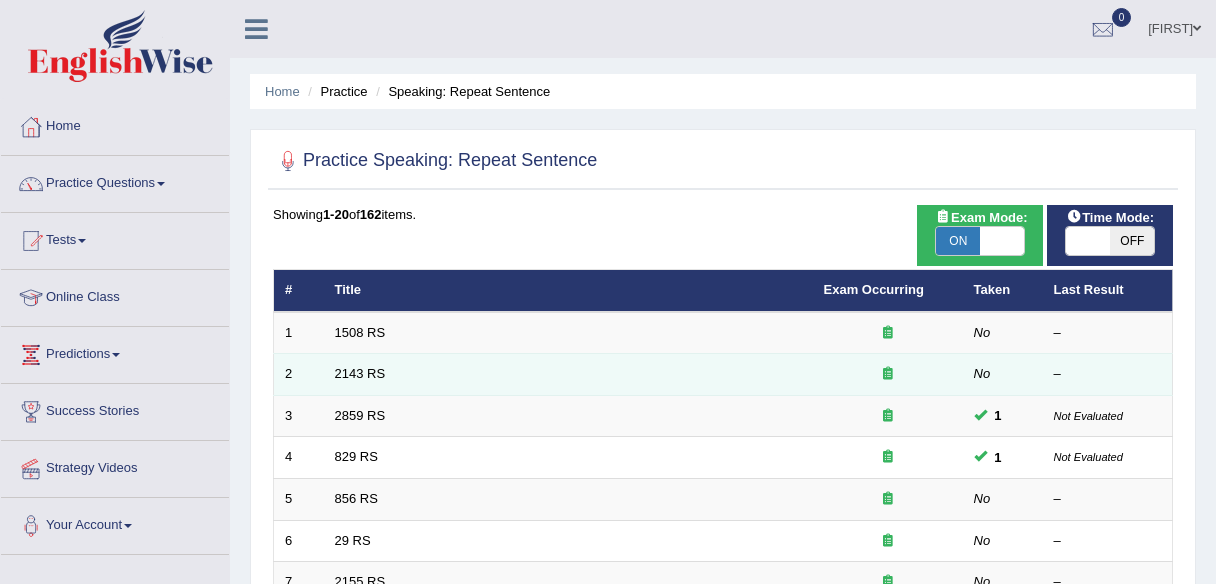 scroll, scrollTop: 0, scrollLeft: 0, axis: both 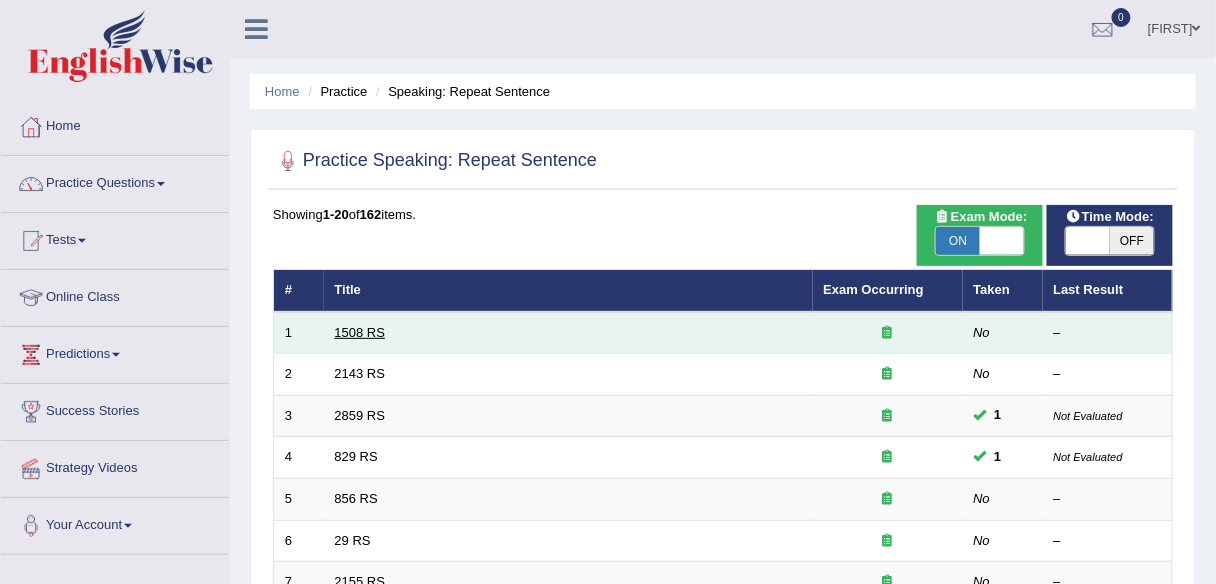 click on "1508 RS" at bounding box center [360, 332] 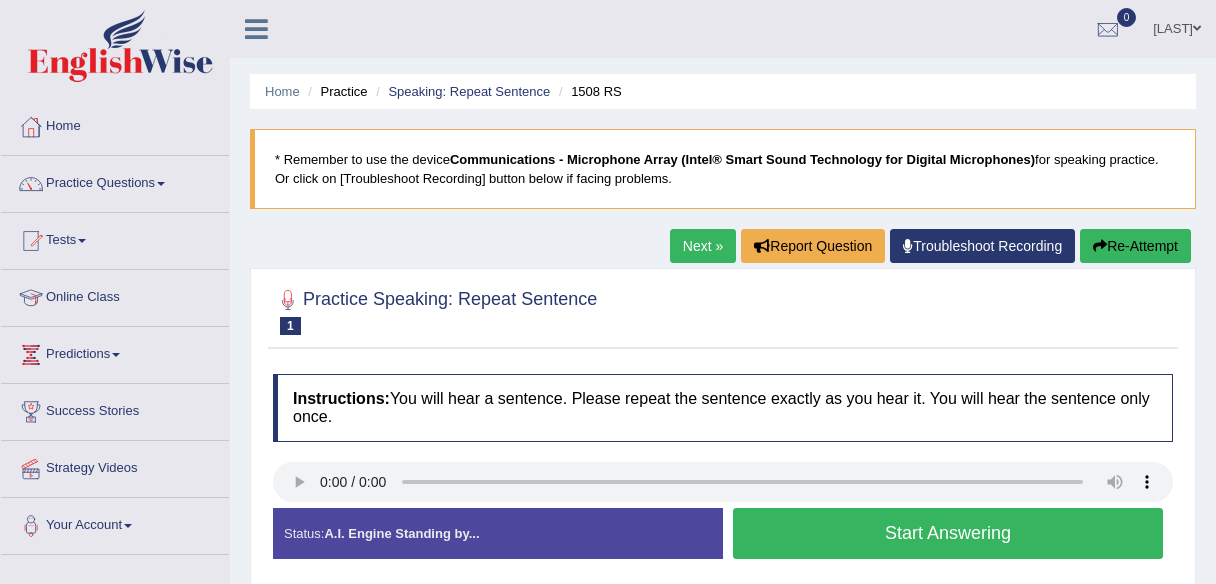 scroll, scrollTop: 160, scrollLeft: 0, axis: vertical 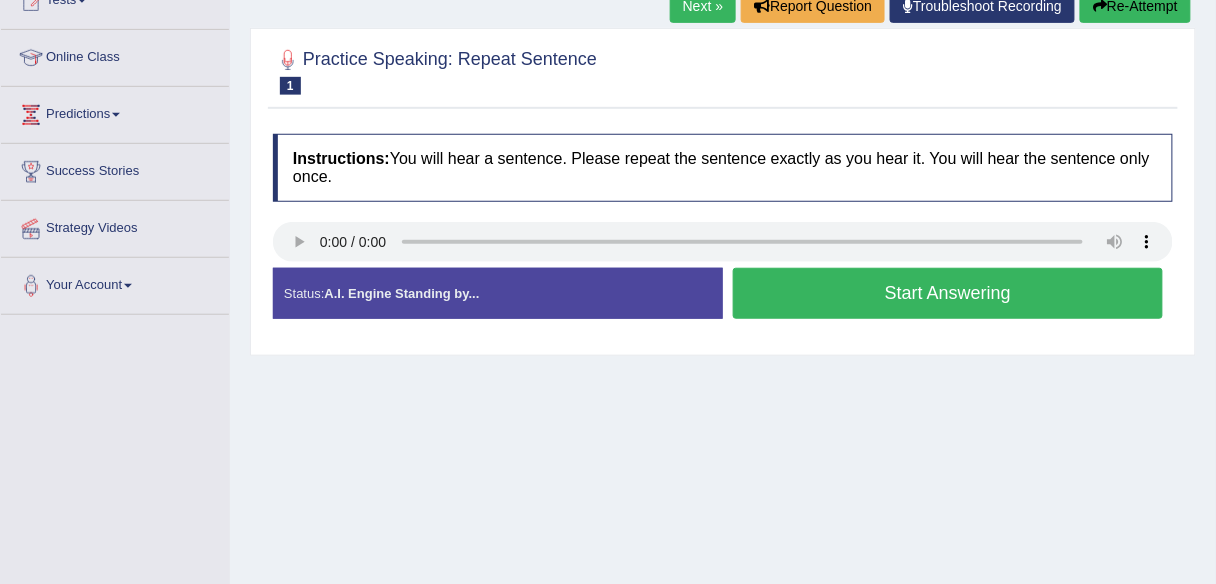 click on "Next »" at bounding box center [703, 6] 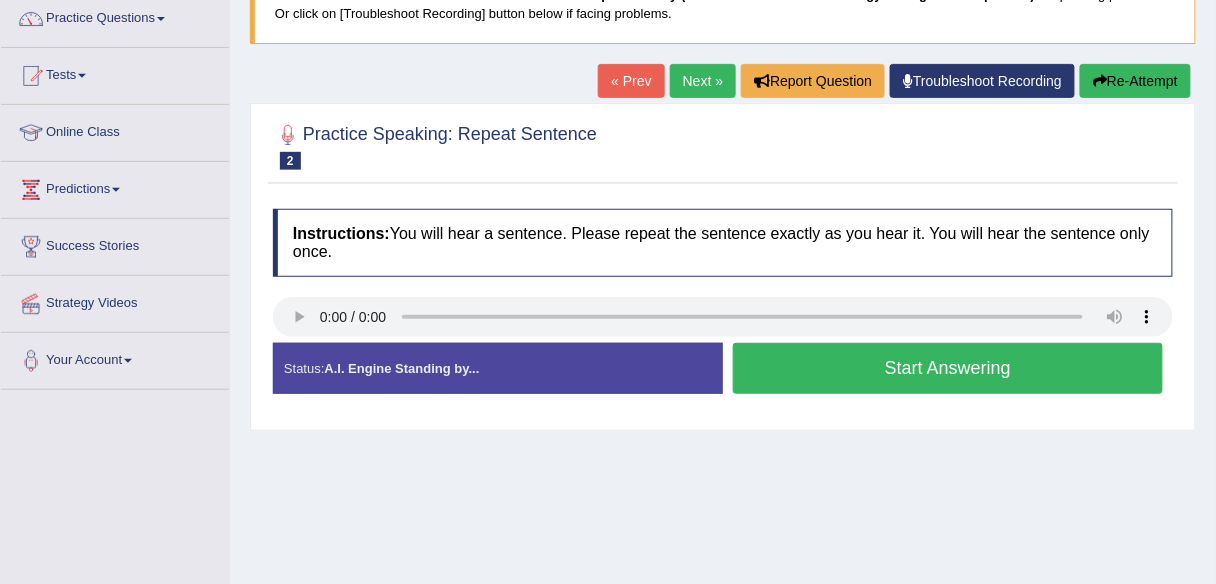 scroll, scrollTop: 240, scrollLeft: 0, axis: vertical 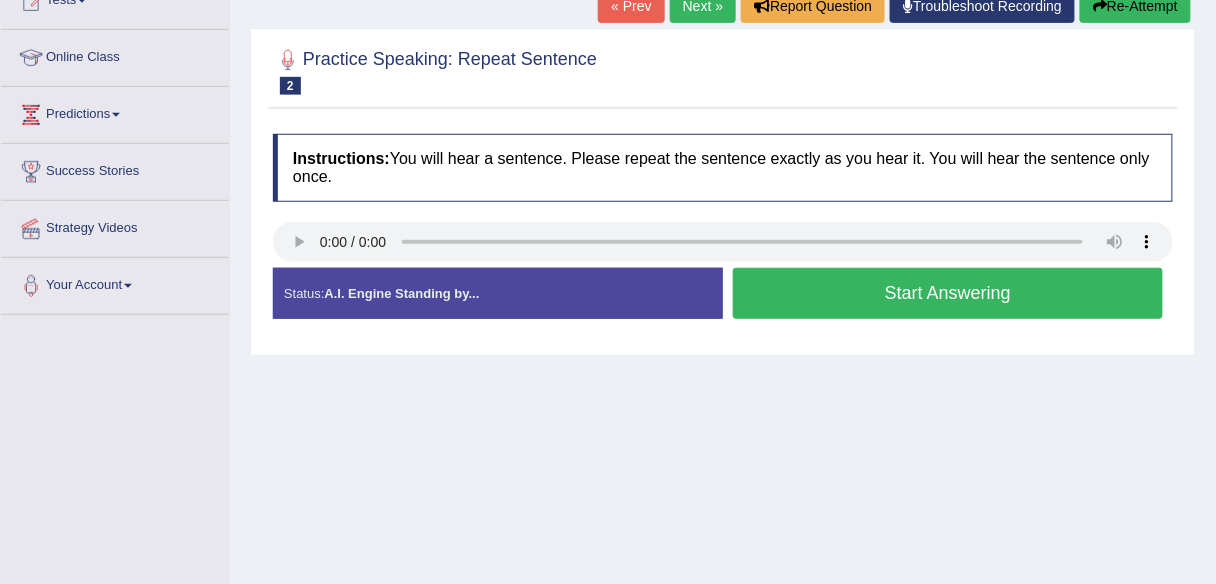 click on "Instructions:  You will hear a sentence. Please repeat the sentence exactly as you hear it. You will hear the sentence only once." at bounding box center [723, 167] 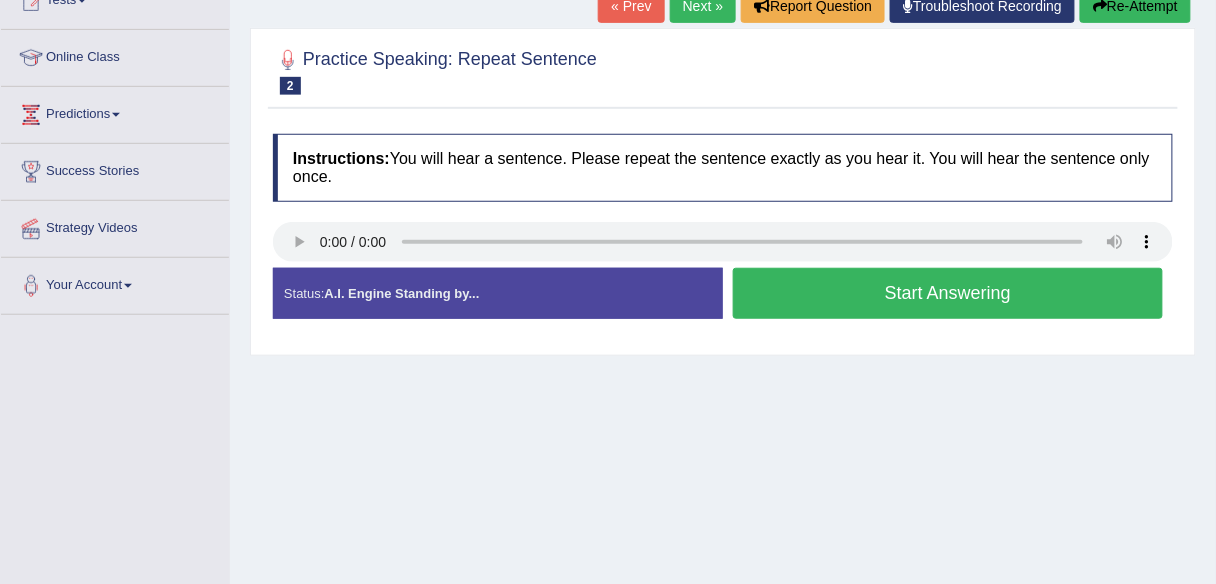 click on "Start Answering" at bounding box center [948, 293] 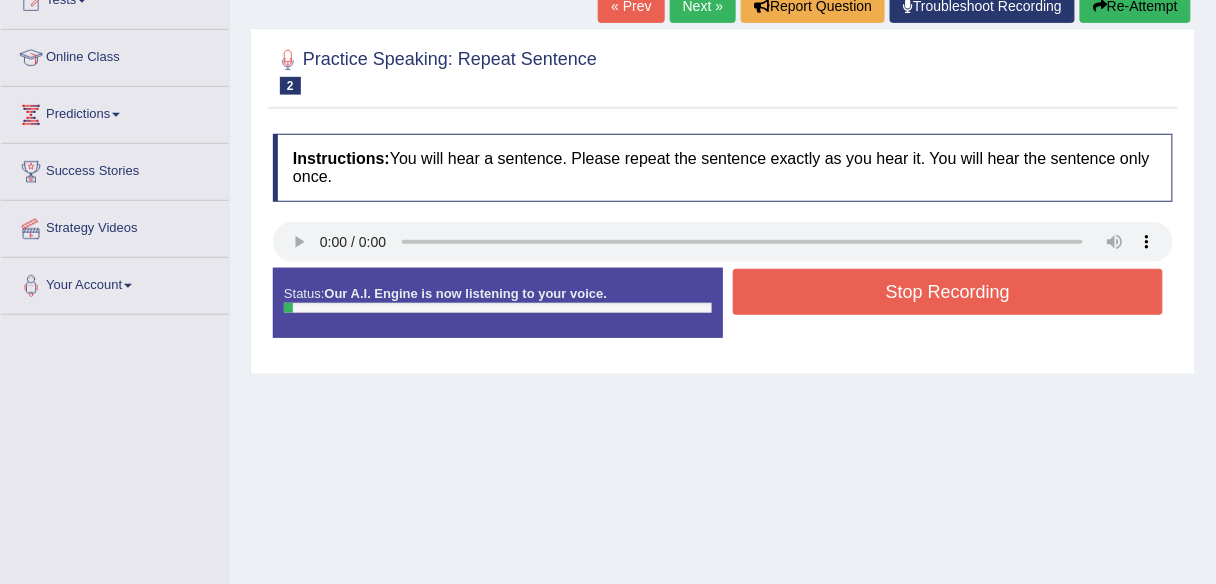 click on "Stop Recording" at bounding box center [948, 292] 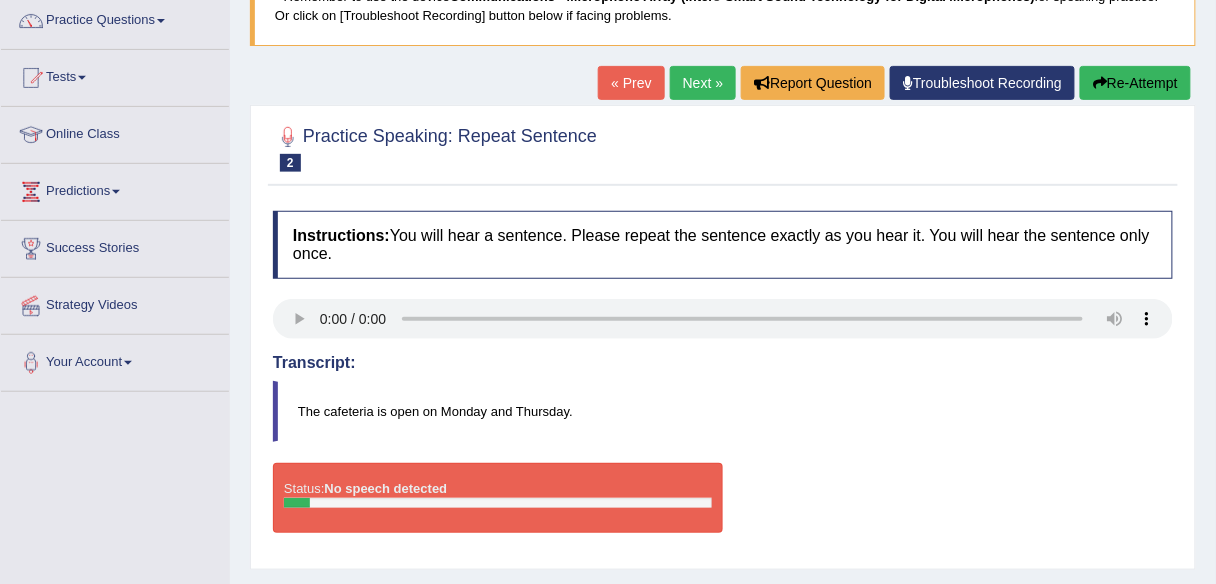 scroll, scrollTop: 160, scrollLeft: 0, axis: vertical 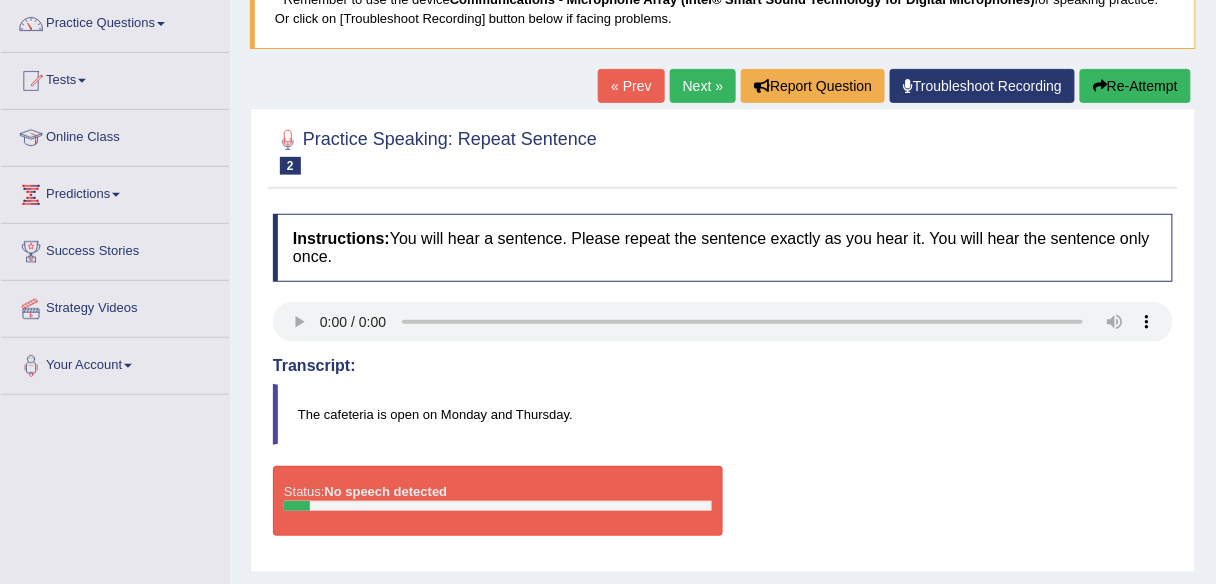 click on "Next »" at bounding box center [703, 86] 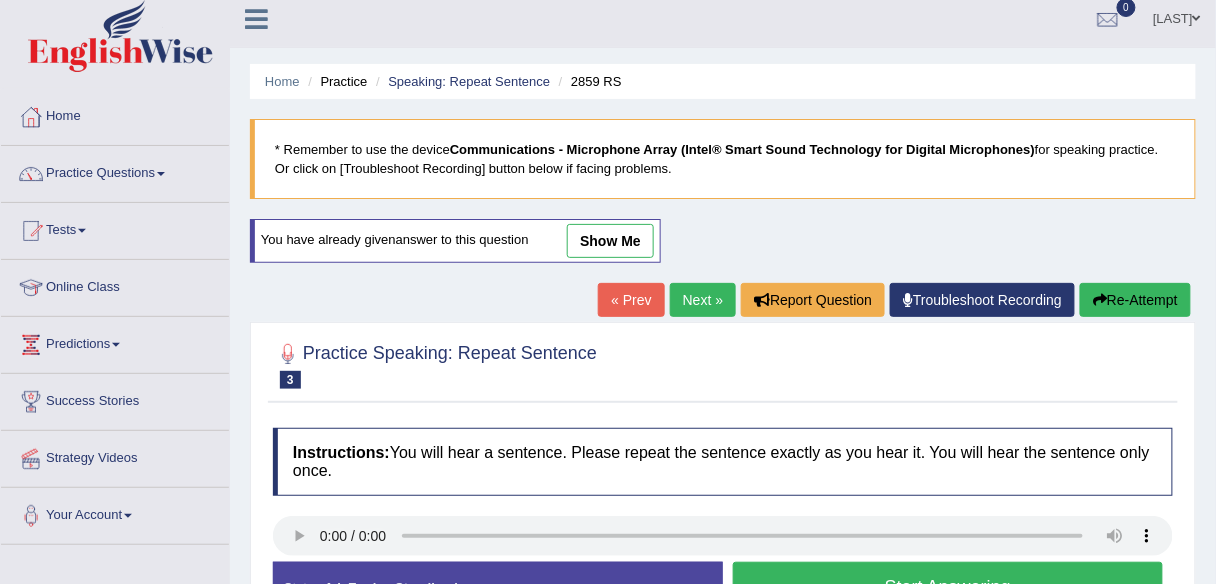 scroll, scrollTop: 160, scrollLeft: 0, axis: vertical 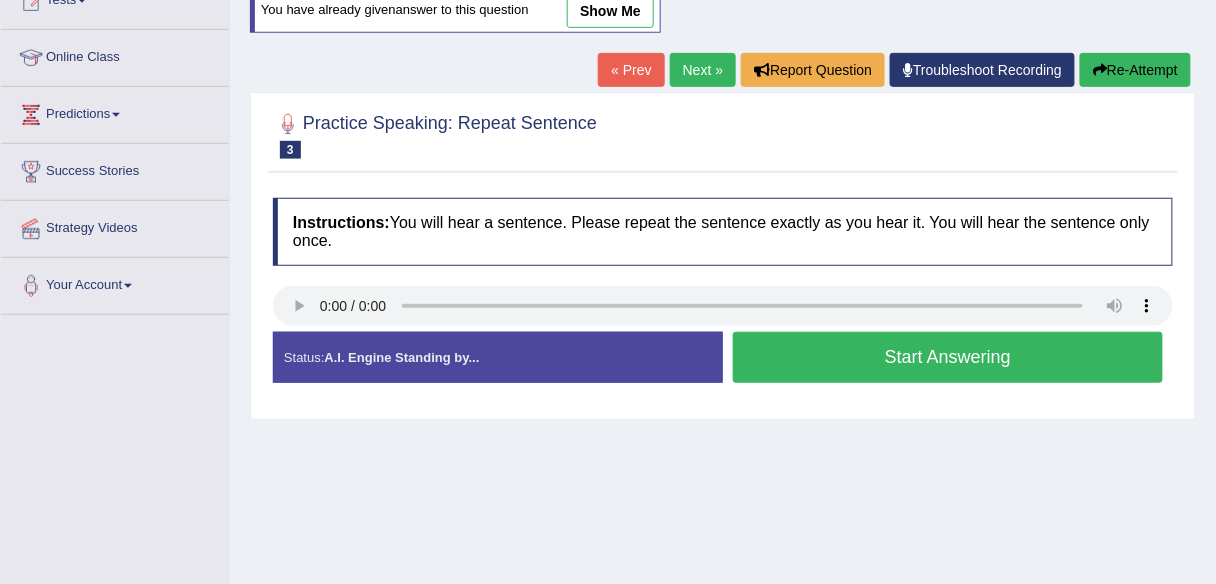 click on "Practice Speaking: Repeat Sentence
3
2859 RS
Instructions:  You will hear a sentence. Please repeat the sentence exactly as you hear it. You will hear the sentence only once.
Transcript: The students are supposed to assemble in the seminar hall before the announcement. Created with Highcharts 7.1.2 Too low Too high Time Pitch meter: 0 2.5 5 7.5 10 Created with Highcharts 7.1.2 Great Too slow Too fast Time Speech pace meter: 0 10 20 30 40 Accuracy Comparison for Listening Scores: Labels:
Red:  Missed/Mispronounced Words
Green:  Correct Words
Accuracy:  Voice Analysis: A.I. Scores:
2  / 3              Content
5  / 5              Oral fluency
4.2  / 5              Pronunciation
Your Response: Status:  A.I. Engine Standing by... Start Answering Stop Recording" at bounding box center [723, 255] 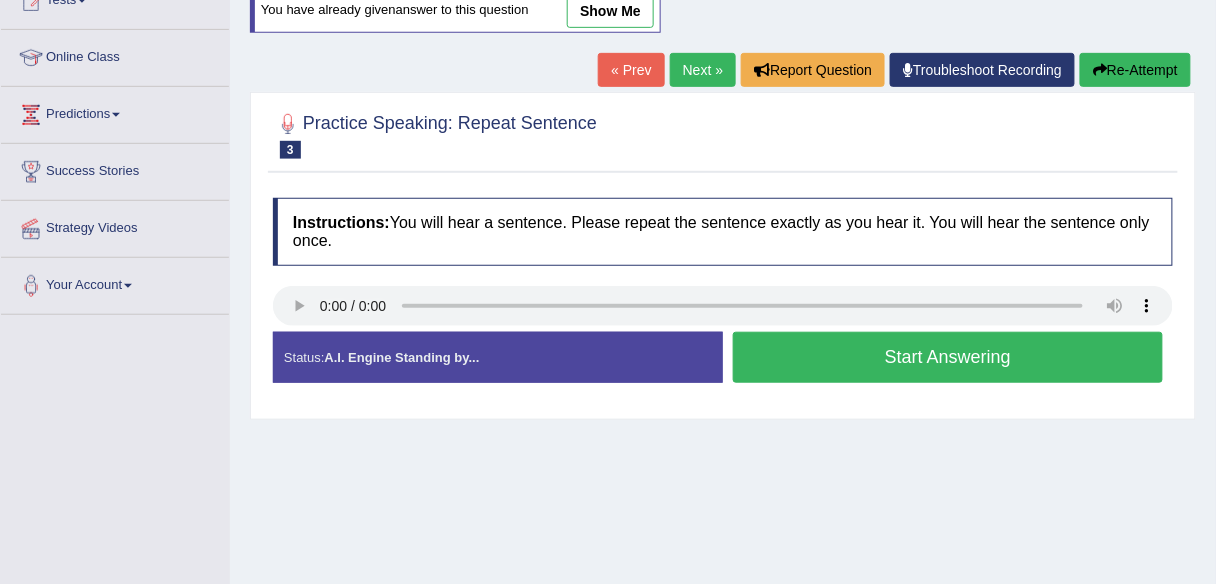 click on "Next »" at bounding box center (703, 70) 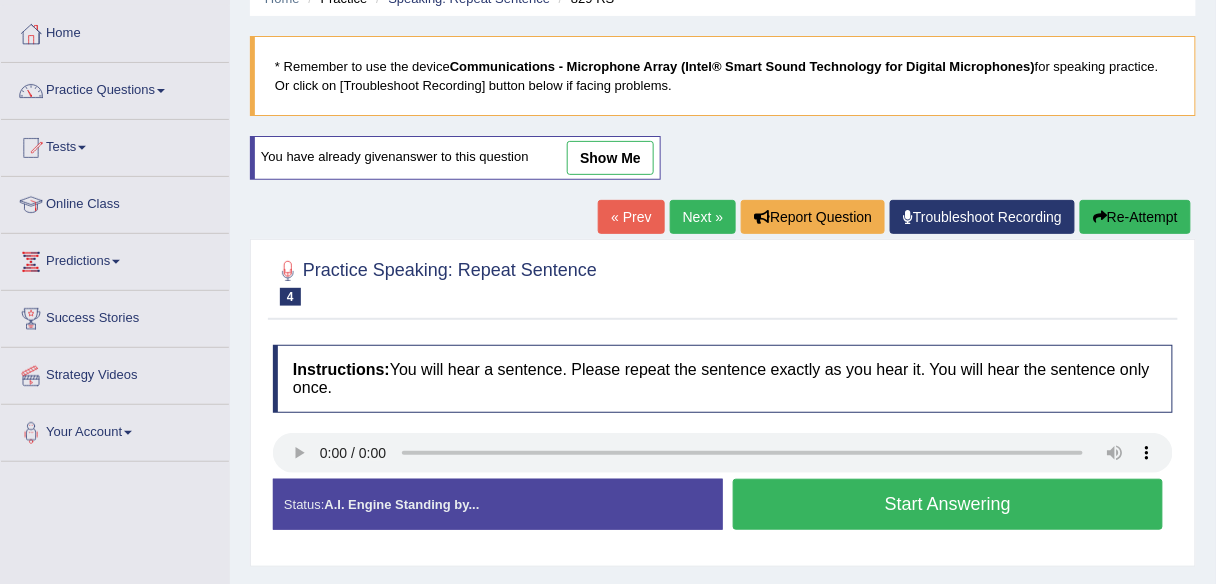 scroll, scrollTop: 160, scrollLeft: 0, axis: vertical 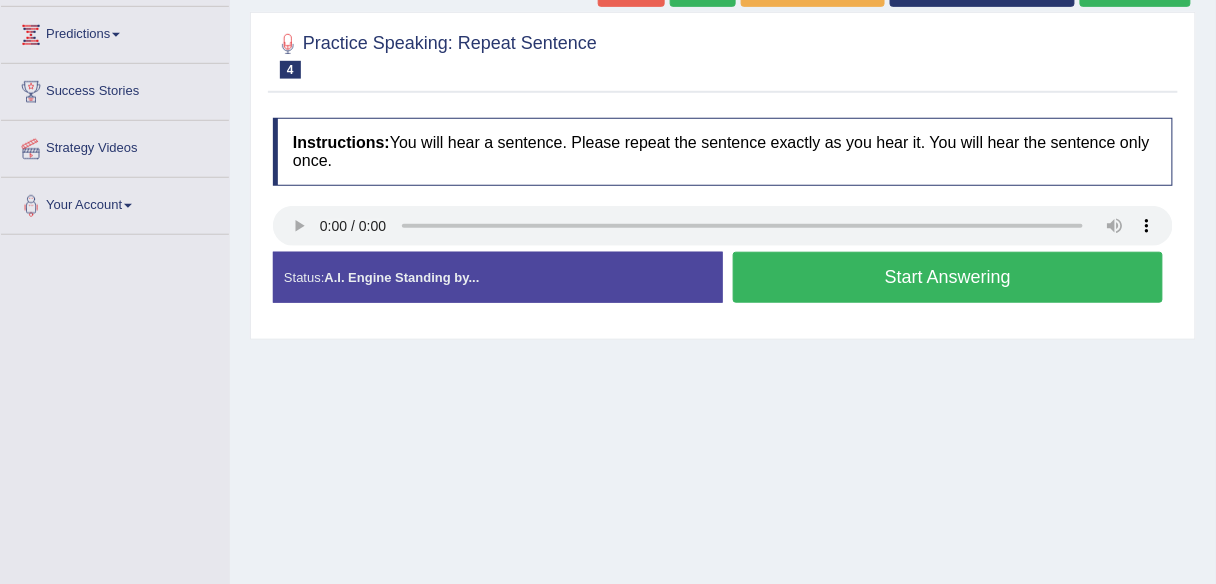 click at bounding box center (723, 54) 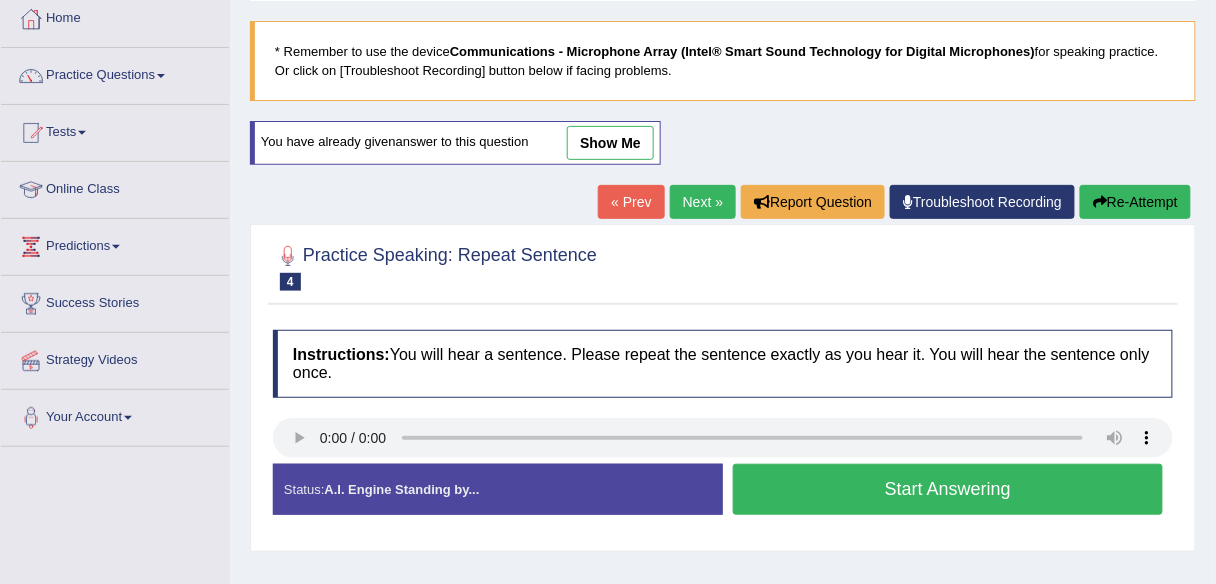 scroll, scrollTop: 80, scrollLeft: 0, axis: vertical 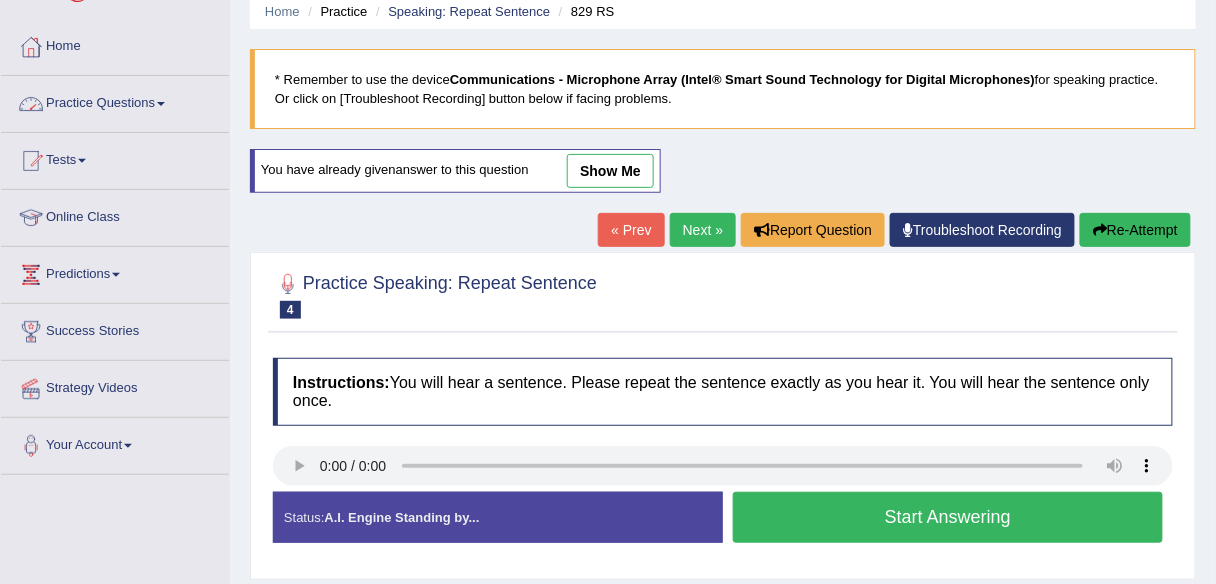 drag, startPoint x: 44, startPoint y: 105, endPoint x: 79, endPoint y: 120, distance: 38.078865 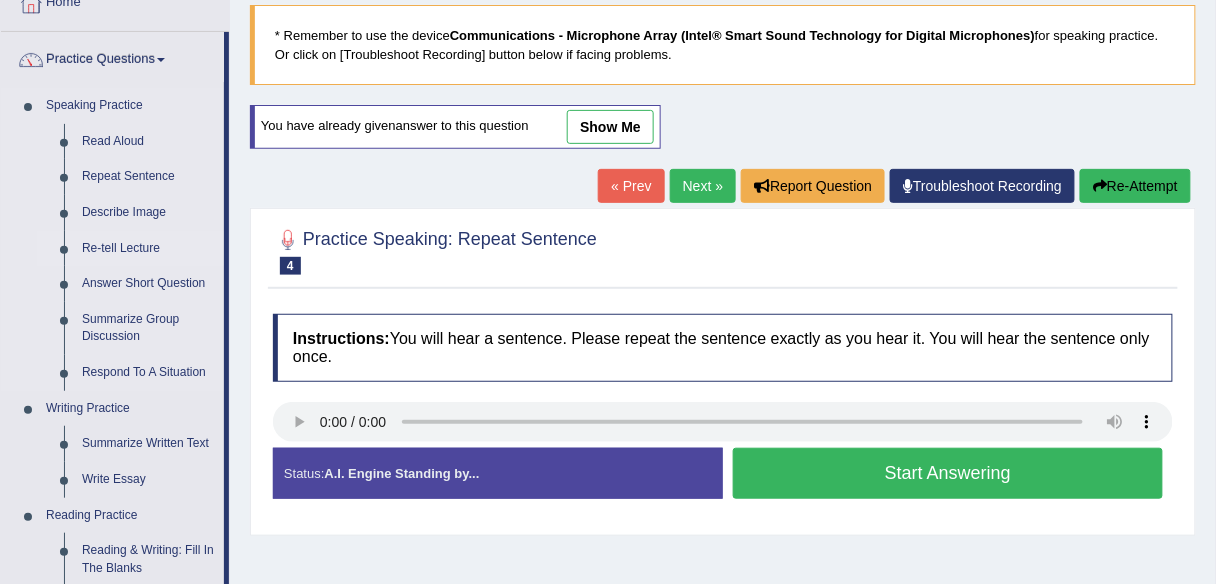 scroll, scrollTop: 160, scrollLeft: 0, axis: vertical 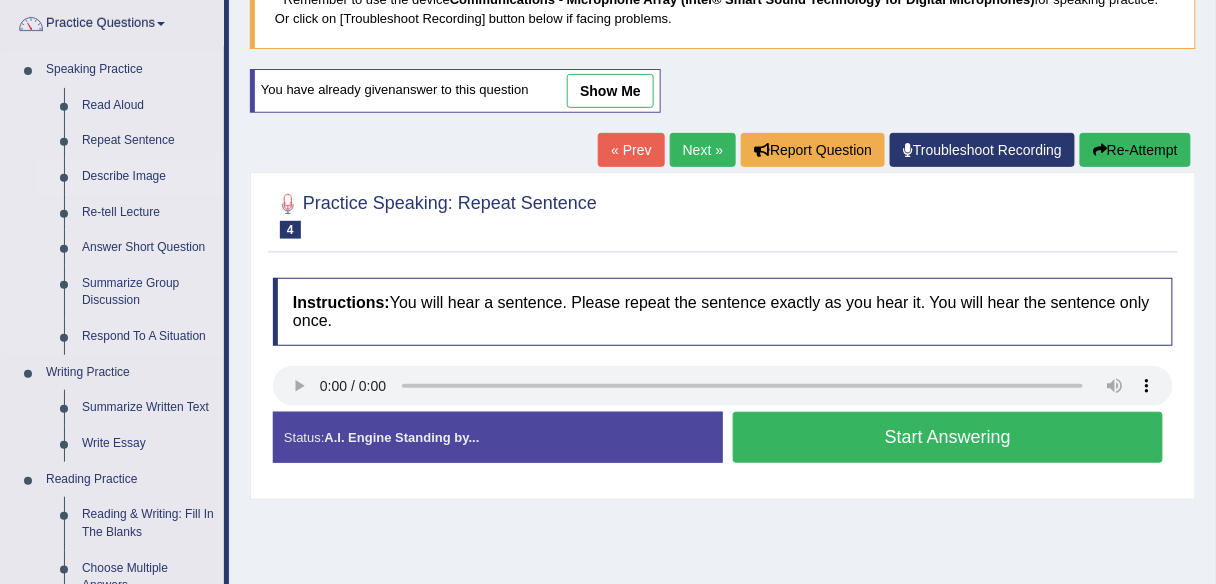 click on "Describe Image" at bounding box center [148, 177] 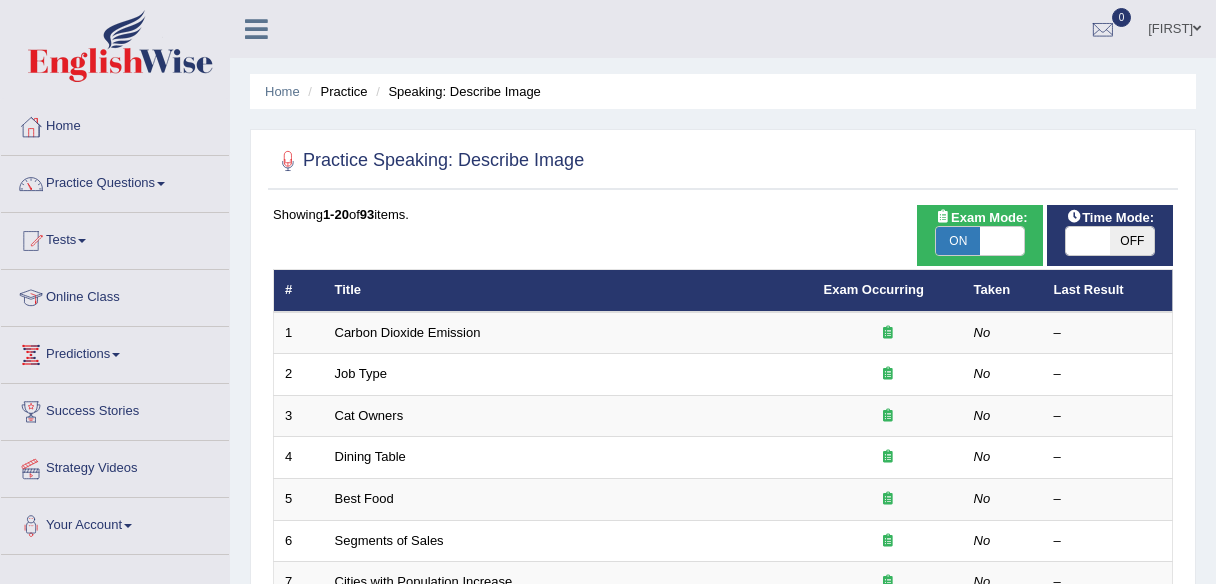 scroll, scrollTop: 0, scrollLeft: 0, axis: both 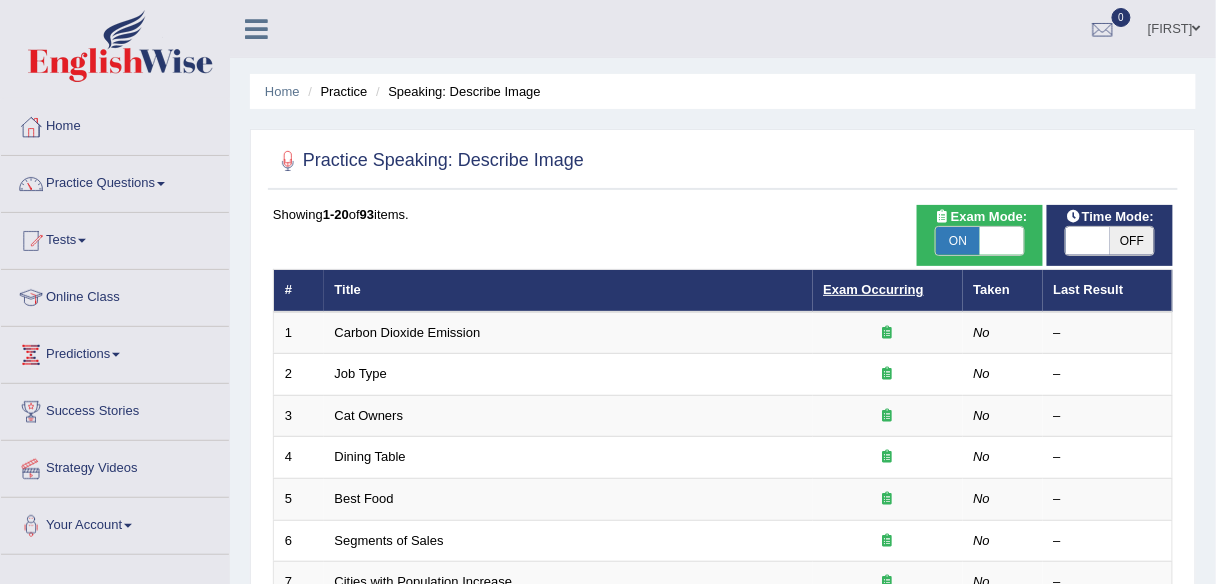 click on "Exam Occurring" at bounding box center [874, 289] 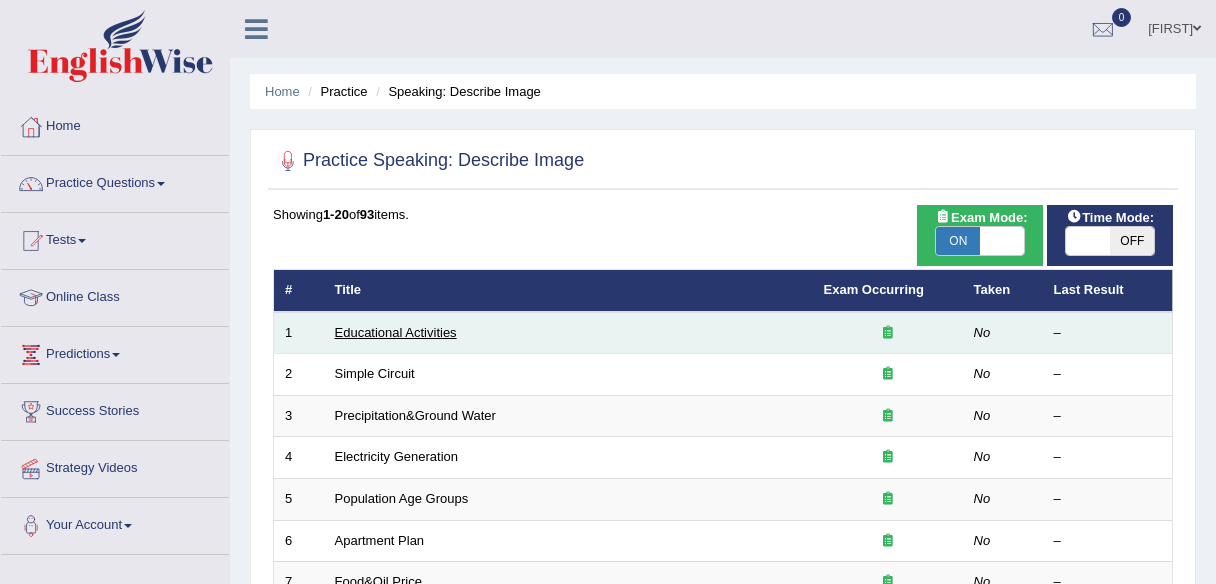 scroll, scrollTop: 0, scrollLeft: 0, axis: both 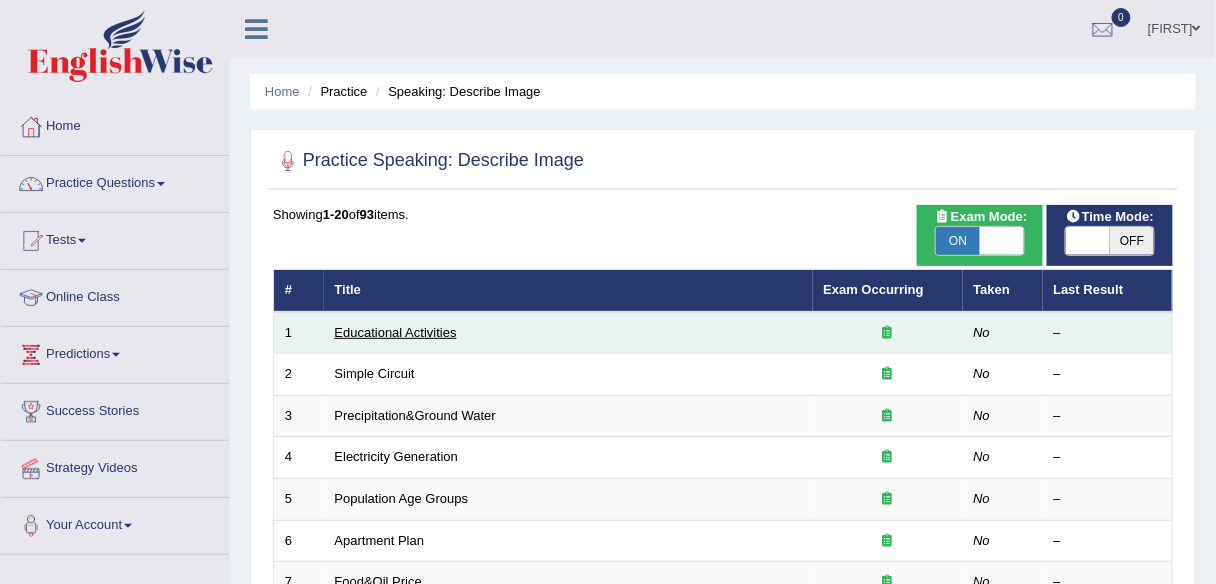 click on "Educational Activities" at bounding box center (396, 332) 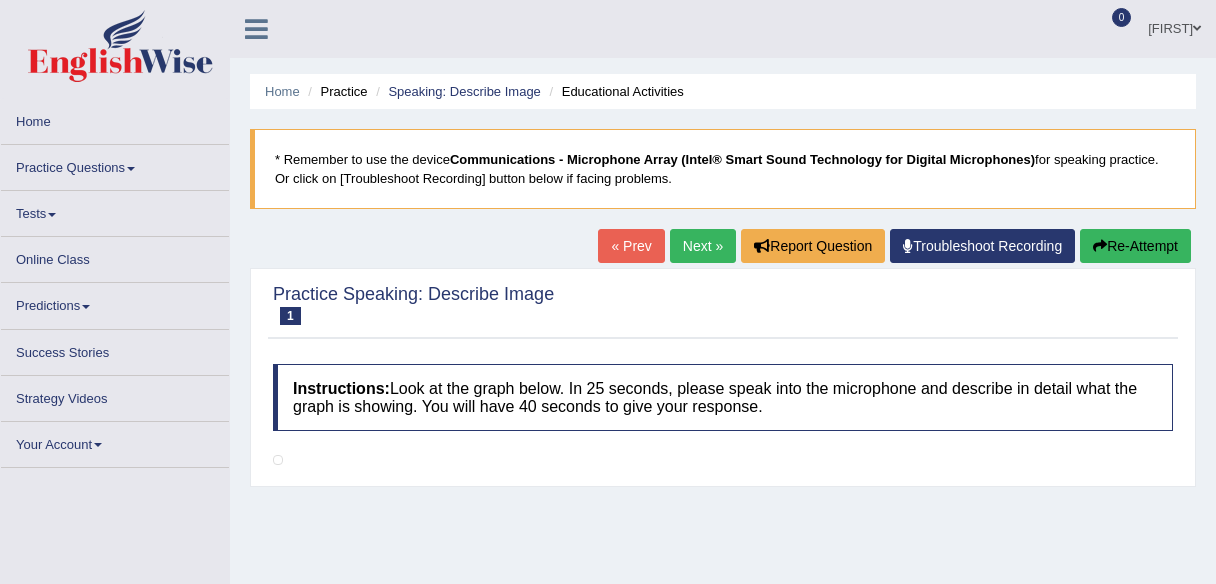 scroll, scrollTop: 129, scrollLeft: 0, axis: vertical 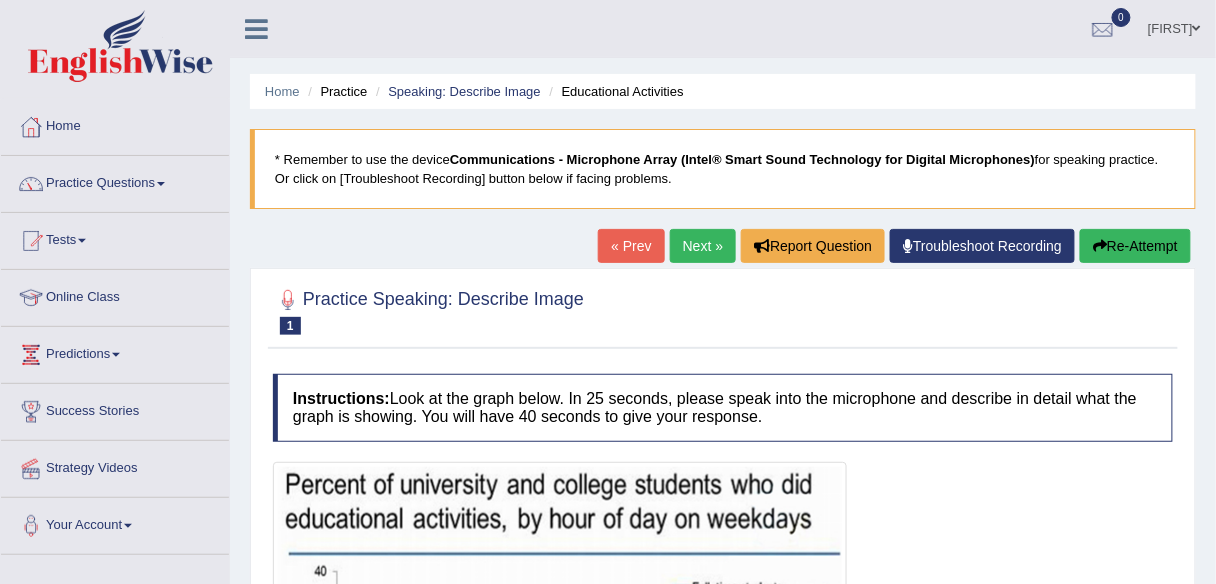 click on "Next »" at bounding box center (703, 246) 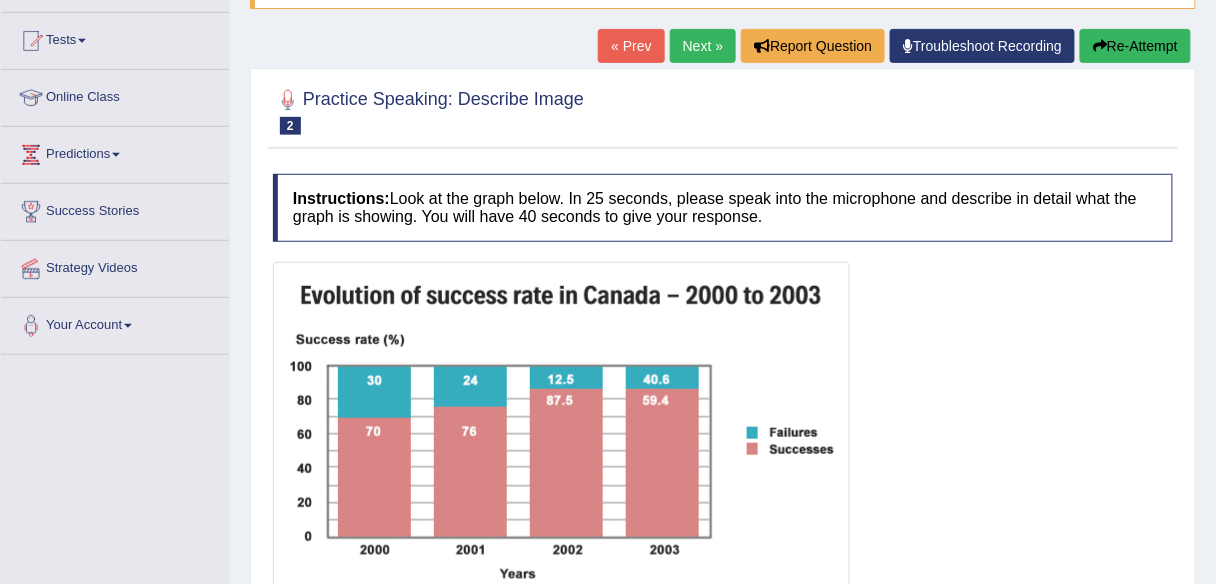 scroll, scrollTop: 0, scrollLeft: 0, axis: both 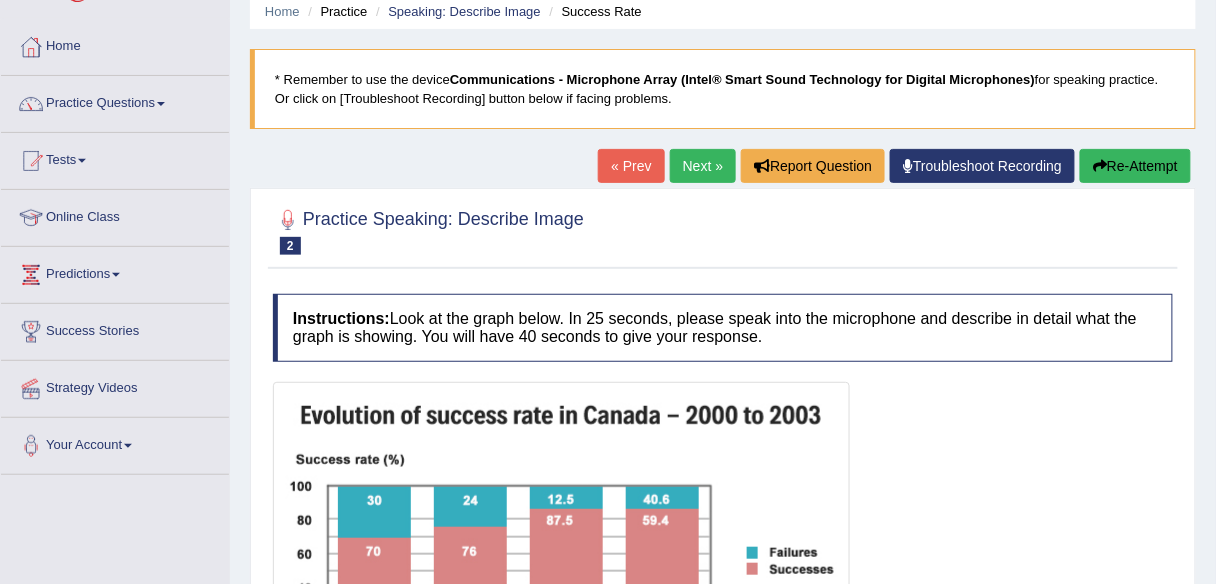 click on "Next »" at bounding box center [703, 166] 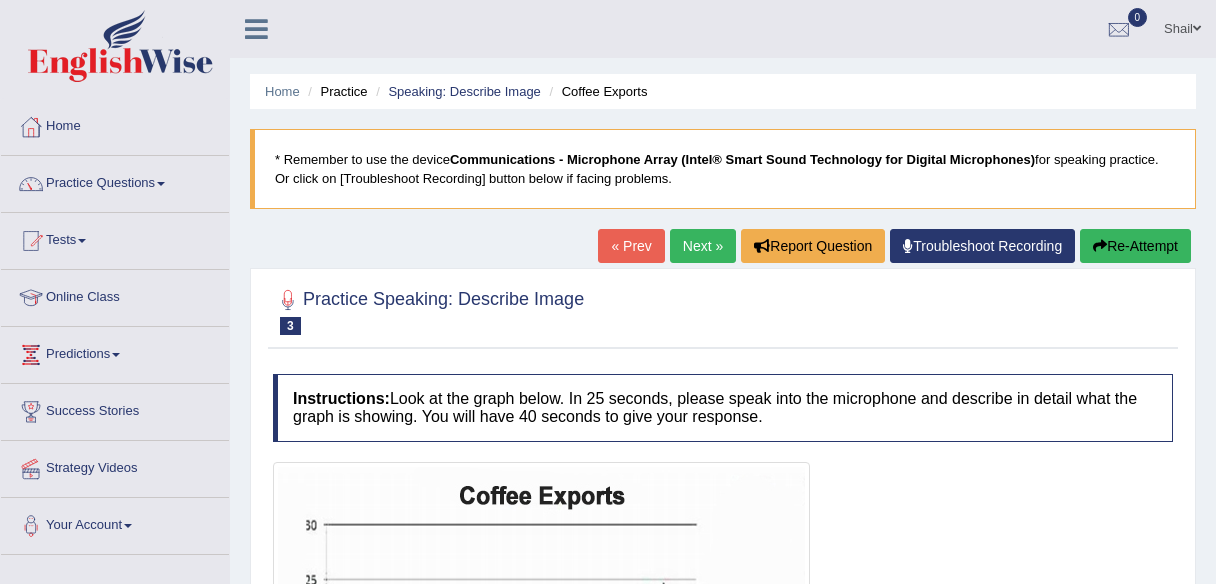 scroll, scrollTop: 0, scrollLeft: 0, axis: both 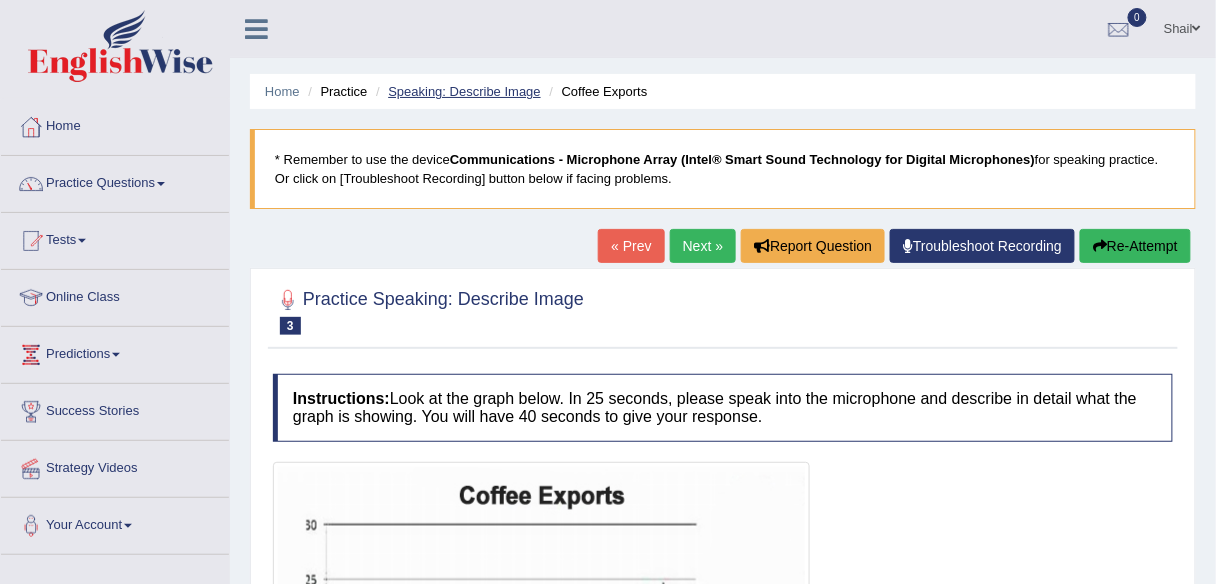 click on "Speaking: Describe Image" at bounding box center (464, 91) 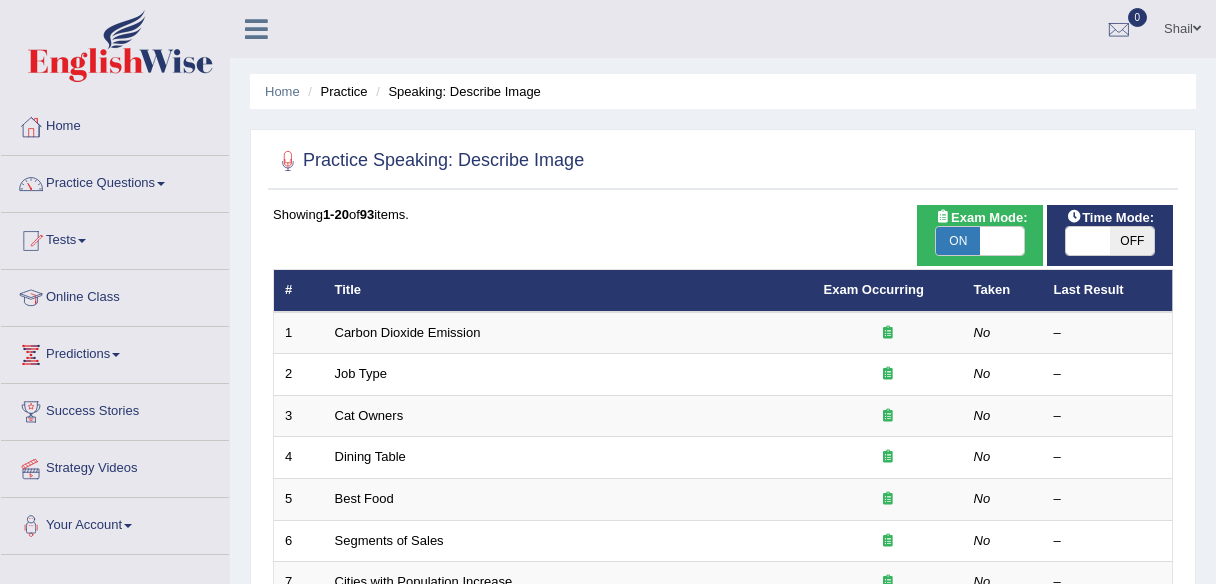 scroll, scrollTop: 0, scrollLeft: 0, axis: both 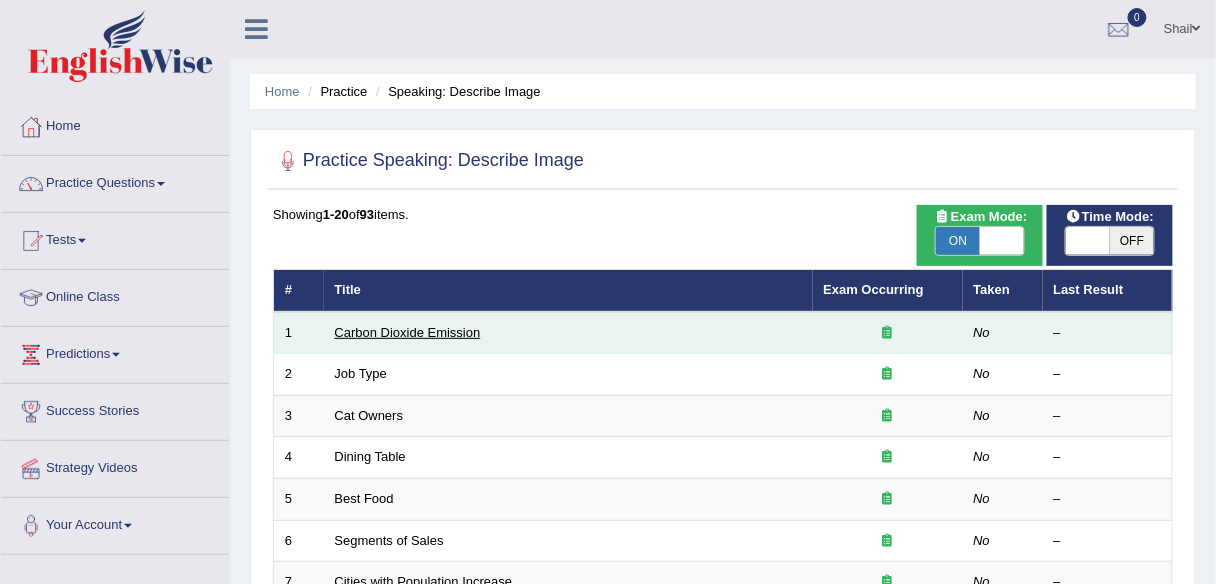 click on "Carbon Dioxide Emission" at bounding box center [408, 332] 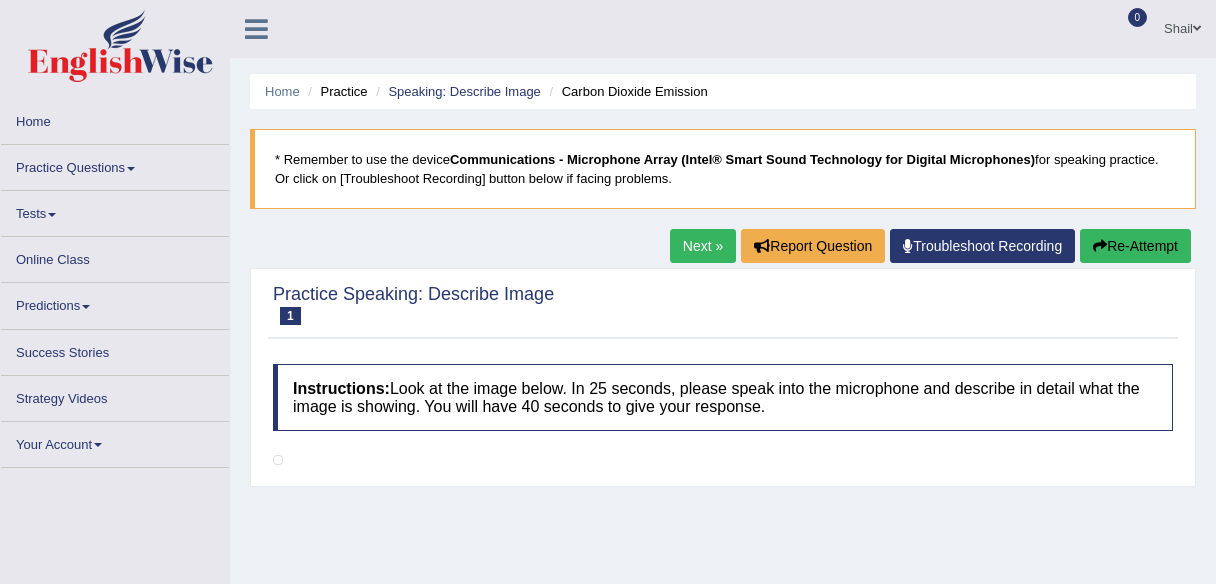 scroll, scrollTop: 0, scrollLeft: 0, axis: both 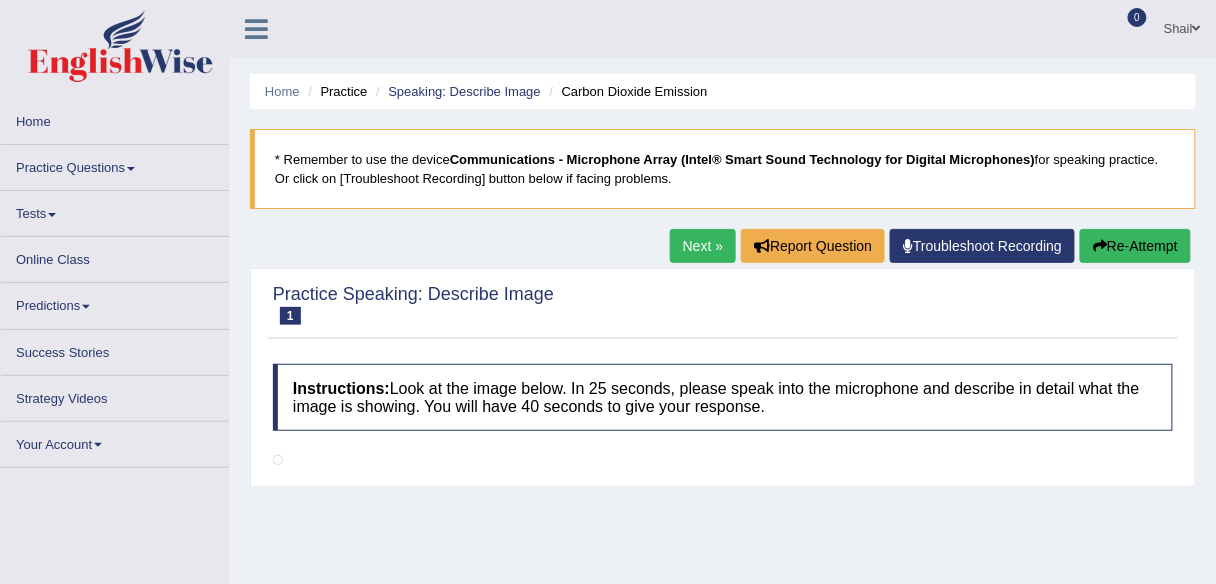 click on "Next »" at bounding box center [703, 246] 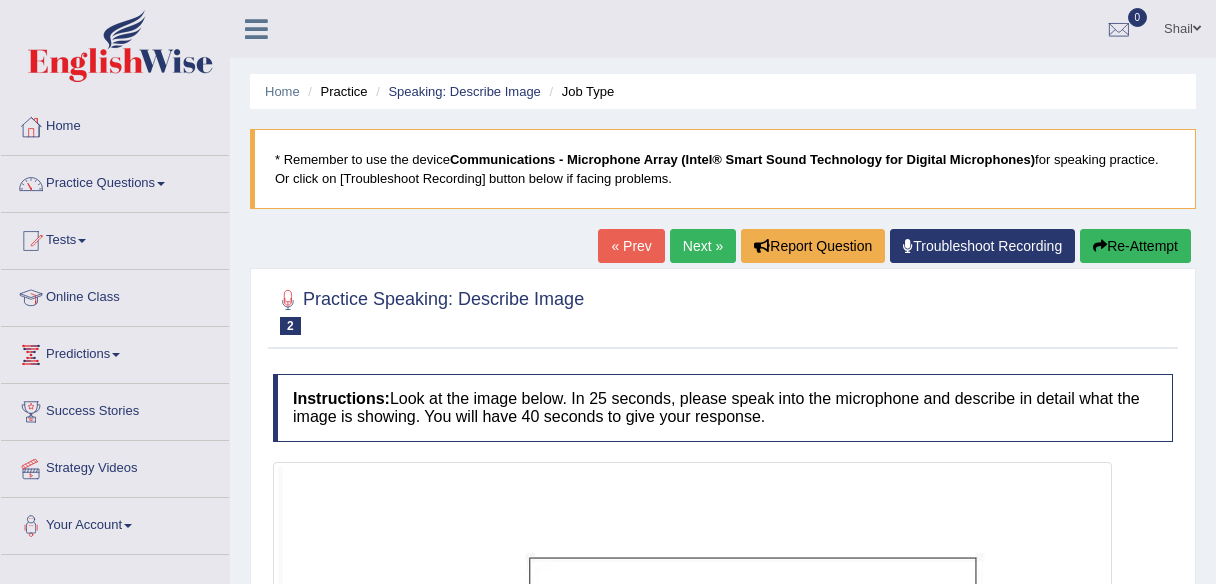 scroll, scrollTop: 0, scrollLeft: 0, axis: both 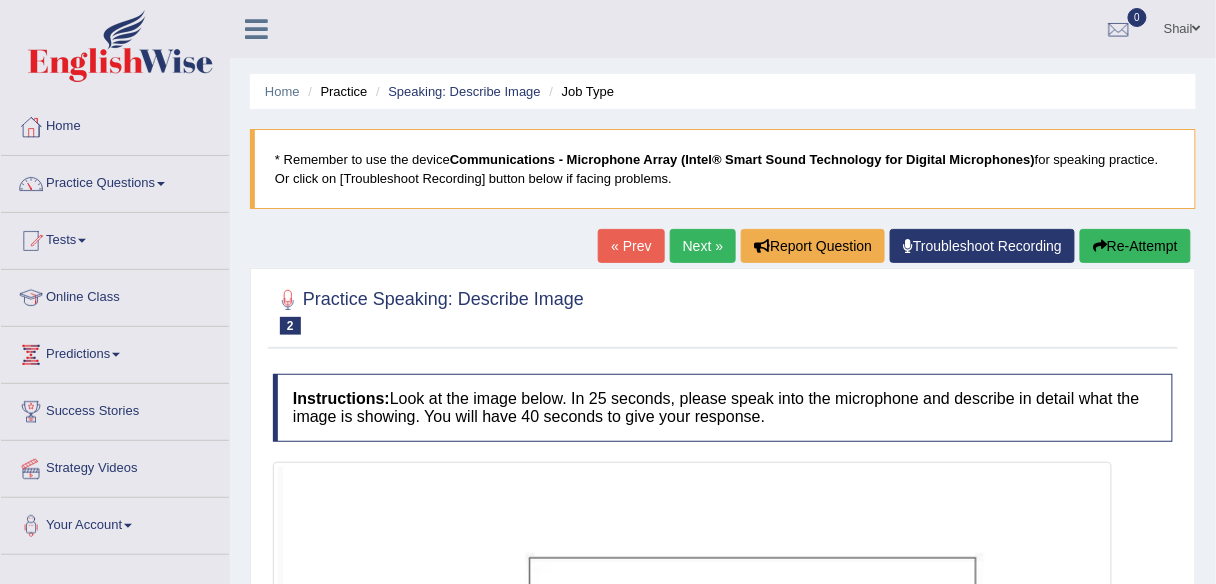 click on "Next »" at bounding box center (703, 246) 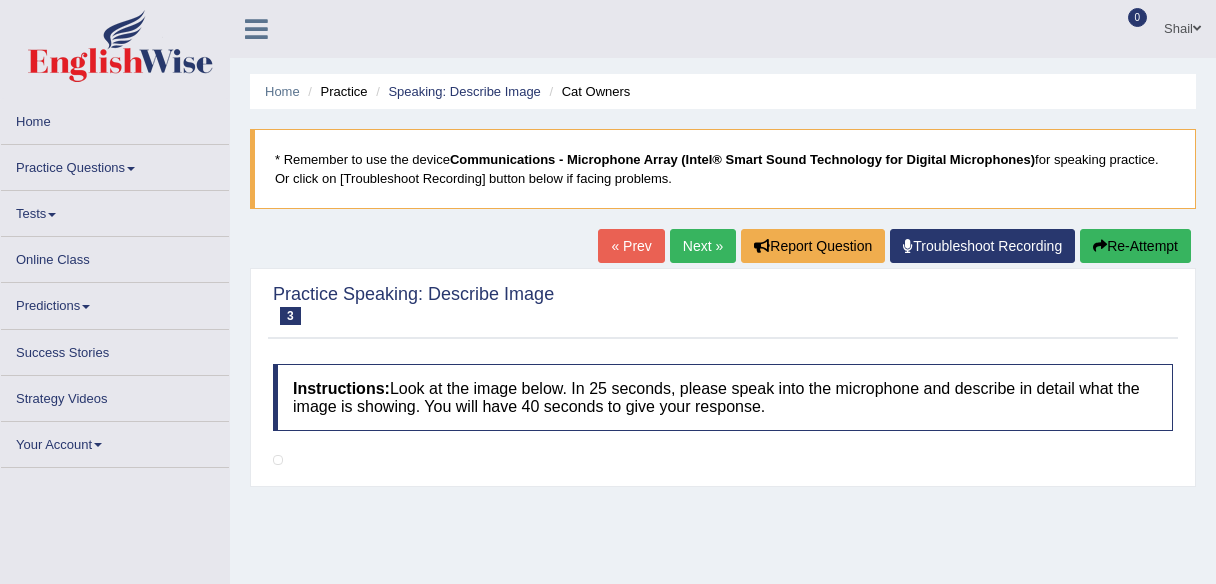 click on "Next »" at bounding box center (703, 246) 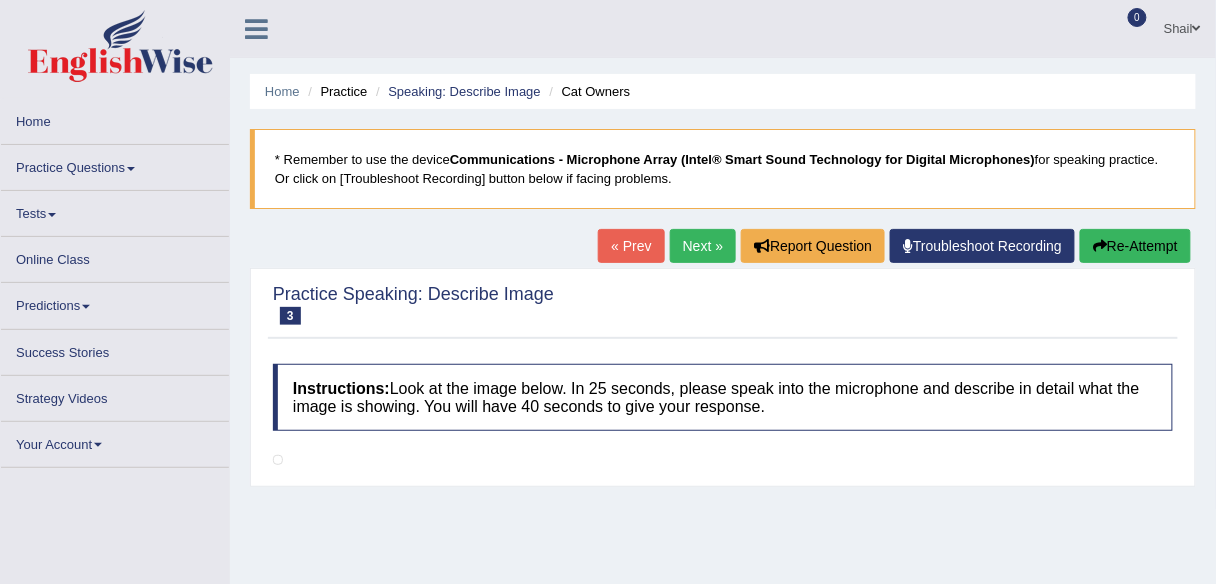 scroll, scrollTop: 0, scrollLeft: 0, axis: both 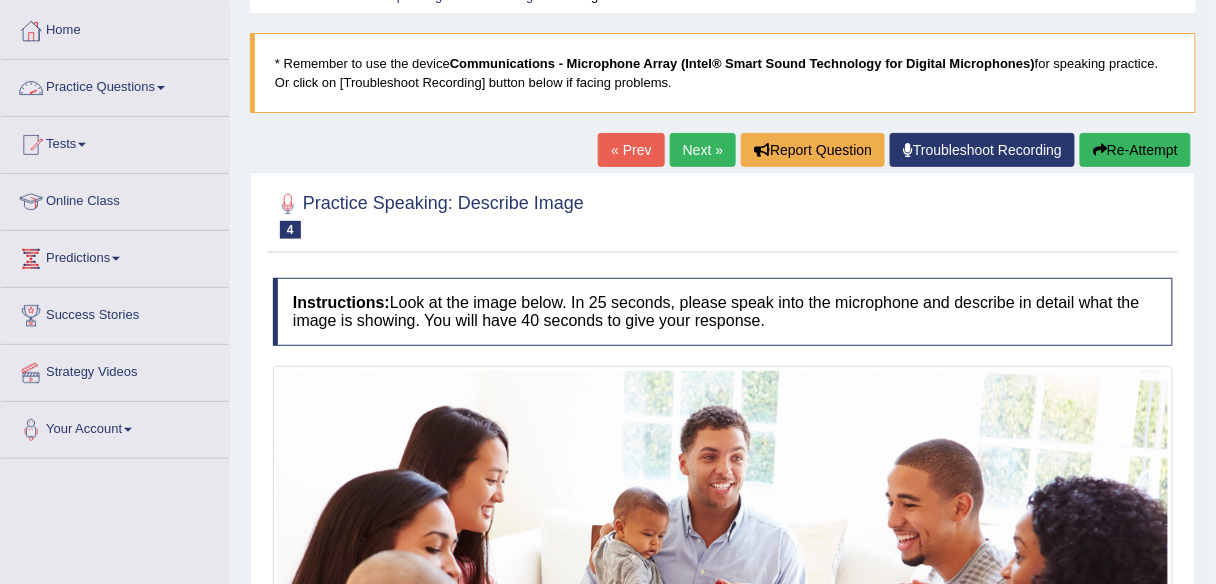 drag, startPoint x: 148, startPoint y: 94, endPoint x: 149, endPoint y: 135, distance: 41.01219 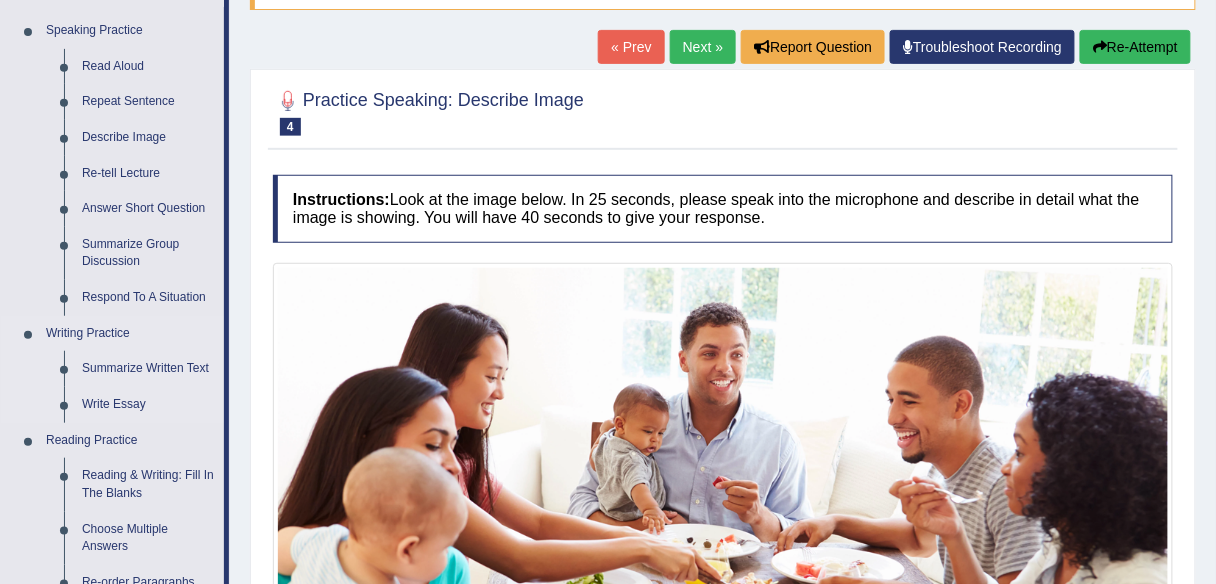scroll, scrollTop: 416, scrollLeft: 0, axis: vertical 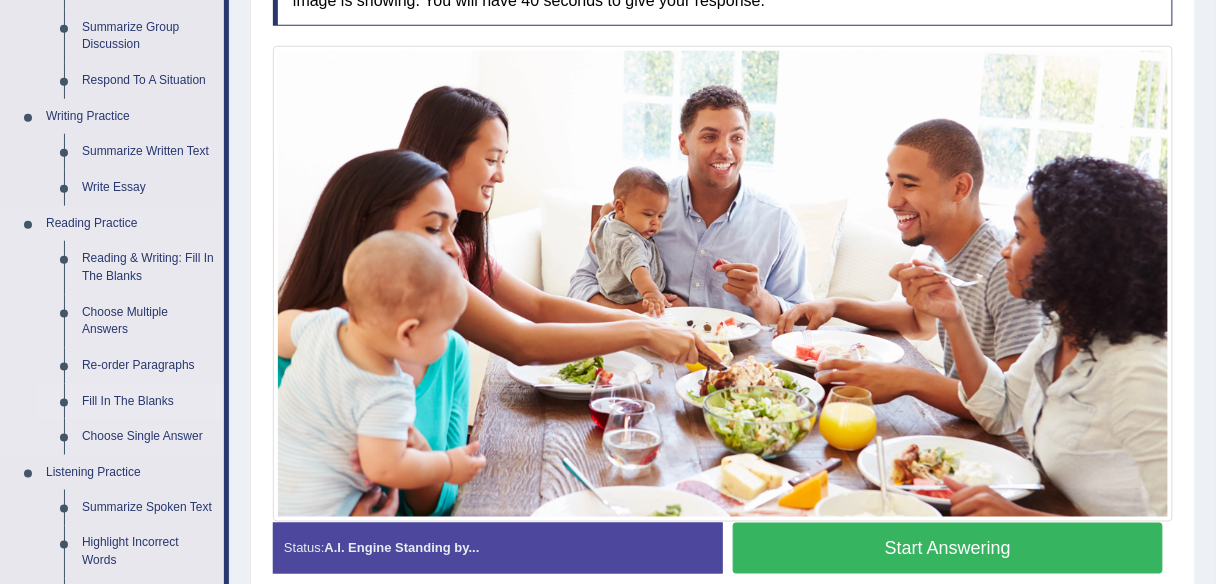 click on "Fill In The Blanks" at bounding box center [148, 402] 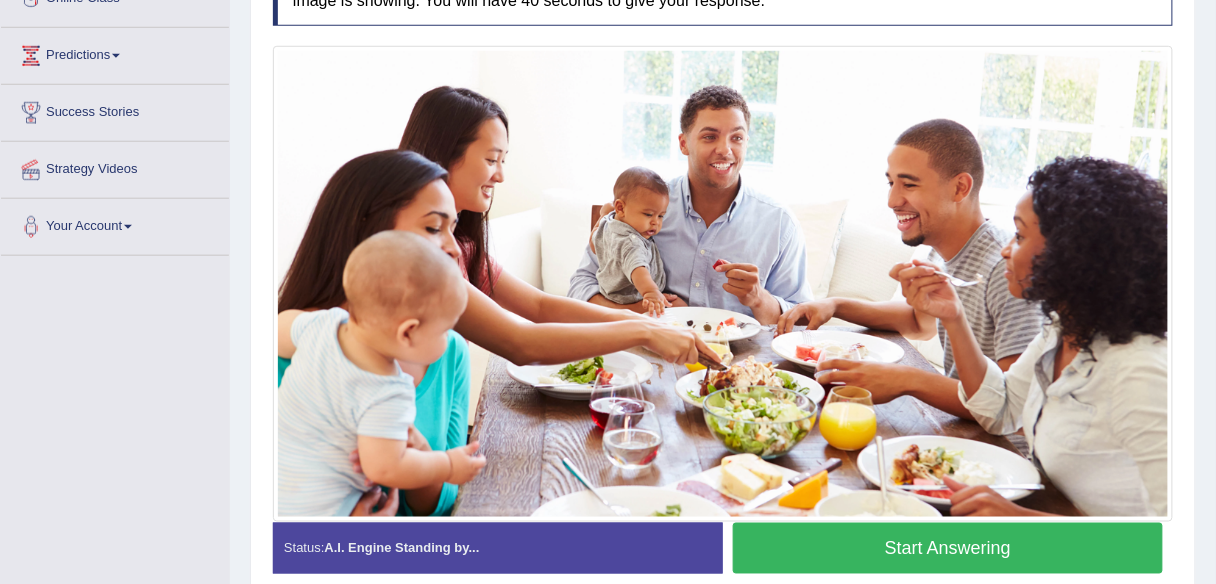 scroll, scrollTop: 504, scrollLeft: 0, axis: vertical 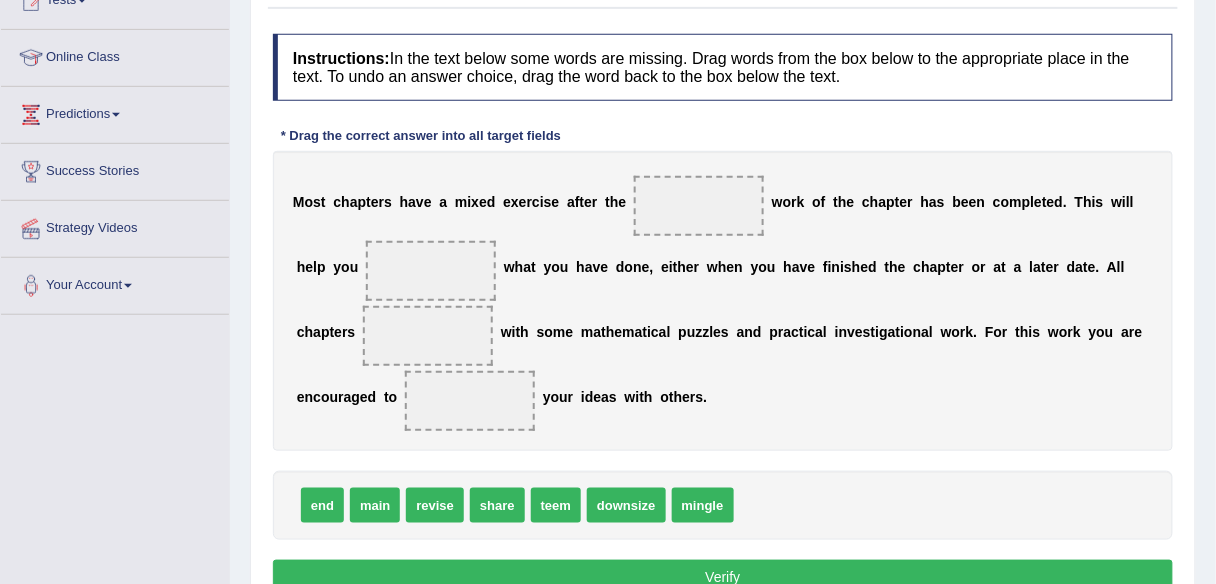 click on "M o s t    c h a p t e r s    h a v e    a    m i x e d    e x e r c i s e    a f t e r    t h e       w o r k    o f    t h e    c h a p t e r    h a s    b e e n    c o m p l e t e d .    T h i s    w i l l    h e l p    y o u       w h a t    y o u    h a v e    d o n e ,    e i t h e r    w h e n    y o u    h a v e    f i n i s h e d    t h e    c h a p t e r    o r    a t    a    l a t e r    d a t e .    A l l    c h a p t e r s       w i t h    s o m e    m a t h e m a t i c a l    p u z z l e s    a n d    p r a c t i c a l    i n v e s t i g a t i o n a l    w o r k .    F o r    t h i s    w o r k    y o u    a r e    e n c o u r a g e d    t o       y o u r    i d e a s    w i t h    o t h e r s ." at bounding box center (723, 301) 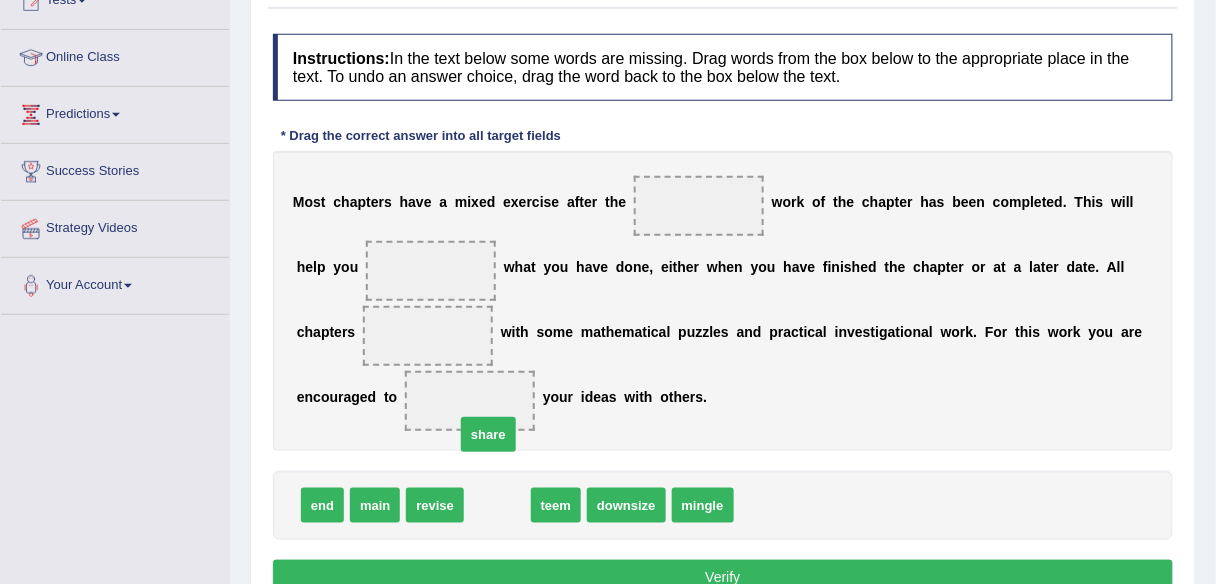 drag, startPoint x: 499, startPoint y: 500, endPoint x: 488, endPoint y: 423, distance: 77.781746 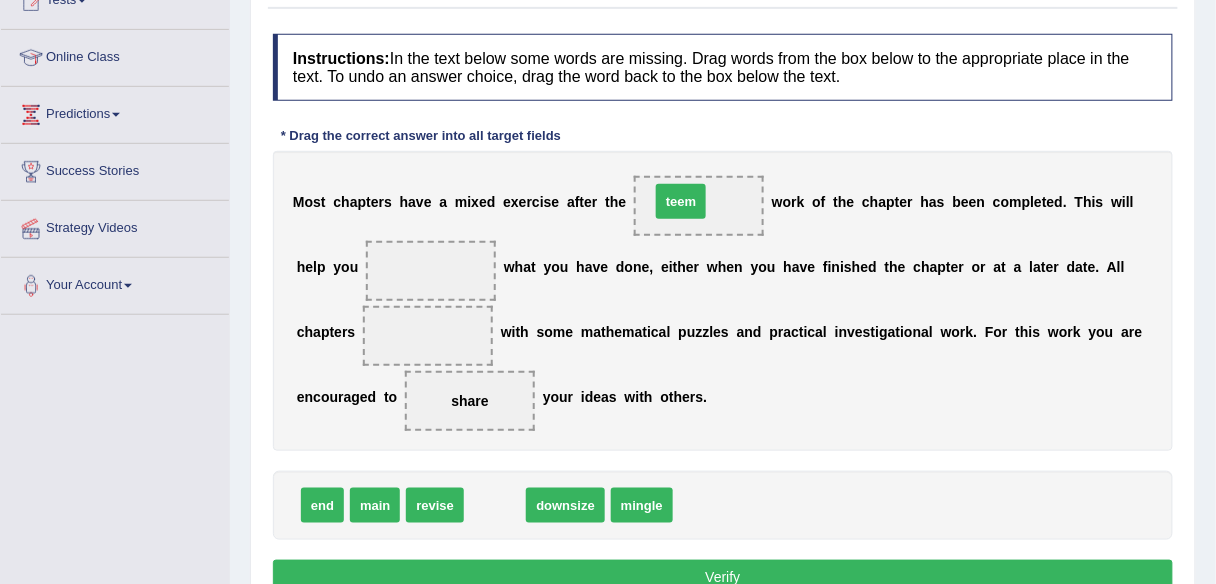 drag, startPoint x: 499, startPoint y: 496, endPoint x: 685, endPoint y: 193, distance: 355.53482 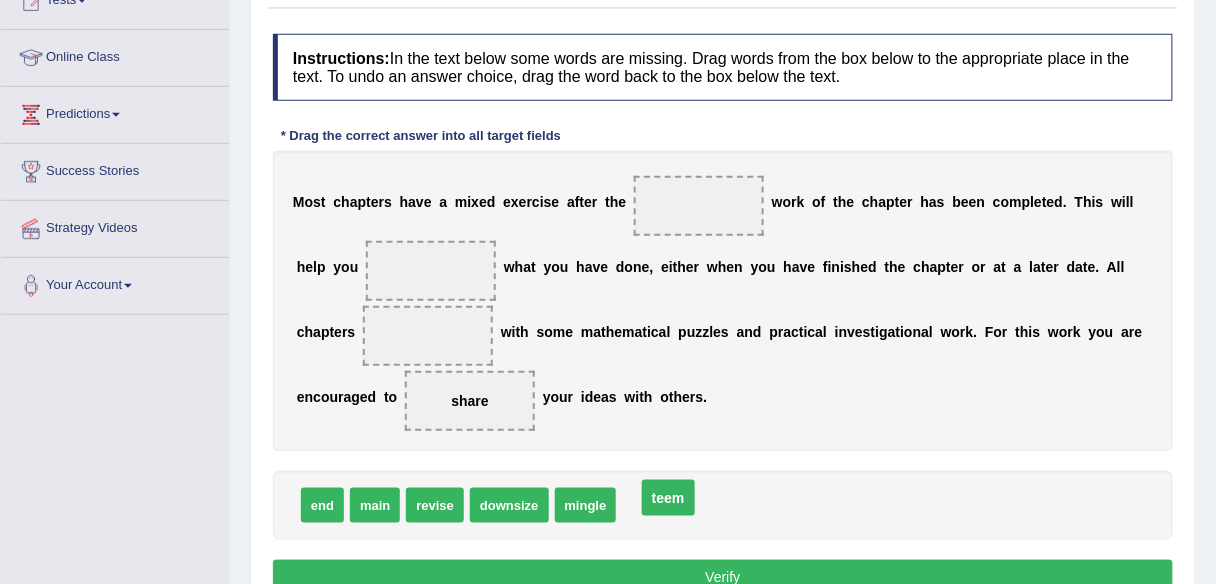 drag, startPoint x: 710, startPoint y: 204, endPoint x: 679, endPoint y: 496, distance: 293.64093 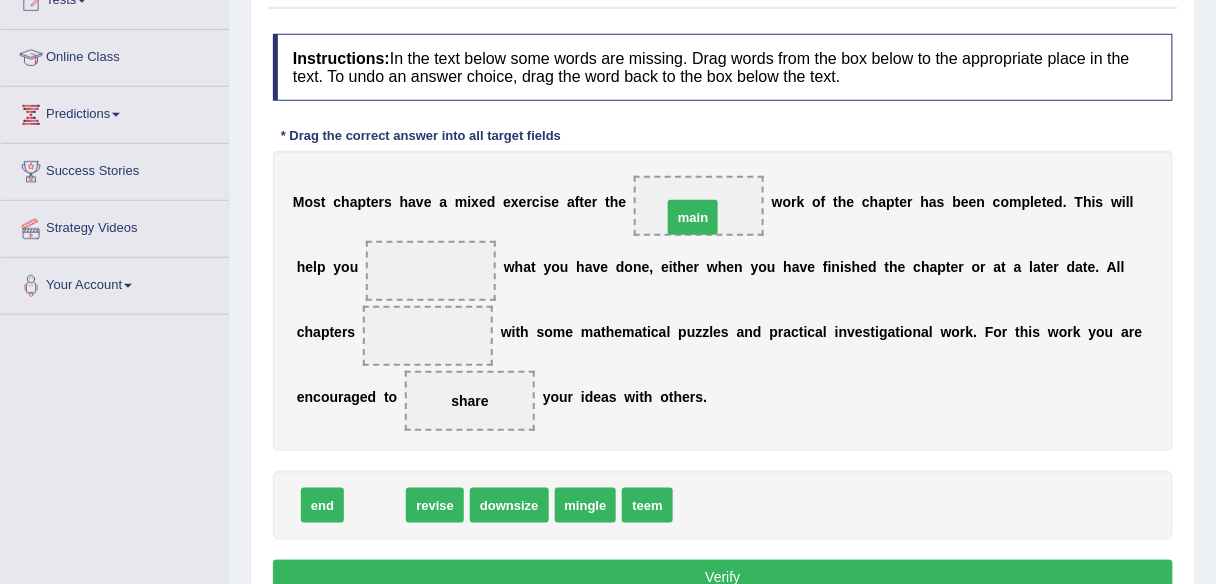 drag, startPoint x: 387, startPoint y: 493, endPoint x: 705, endPoint y: 206, distance: 428.36084 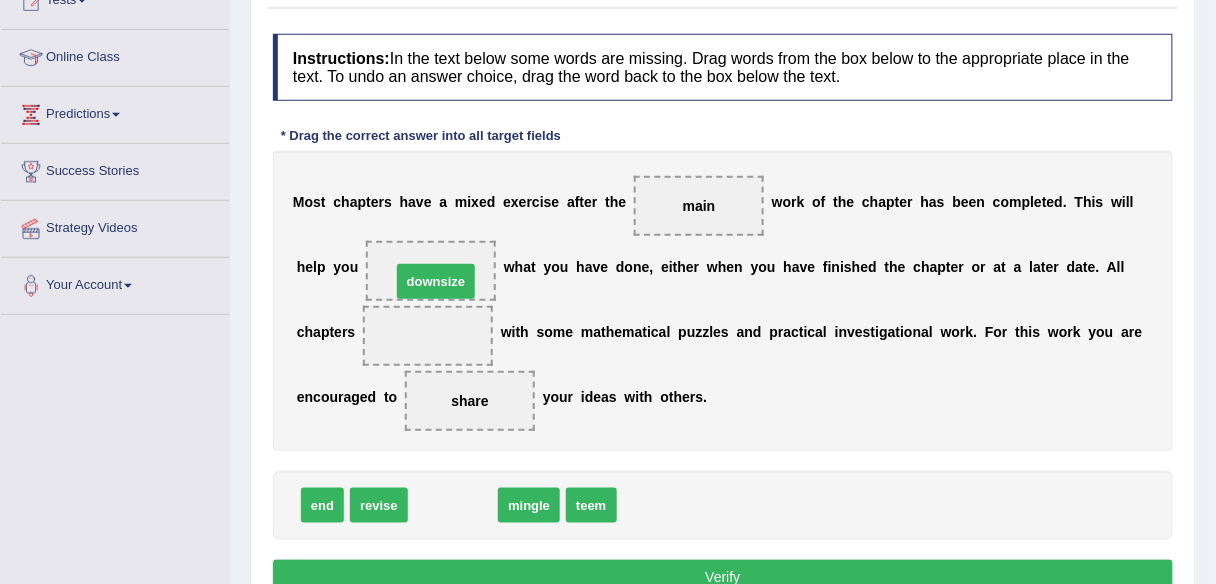 drag, startPoint x: 436, startPoint y: 503, endPoint x: 419, endPoint y: 278, distance: 225.64131 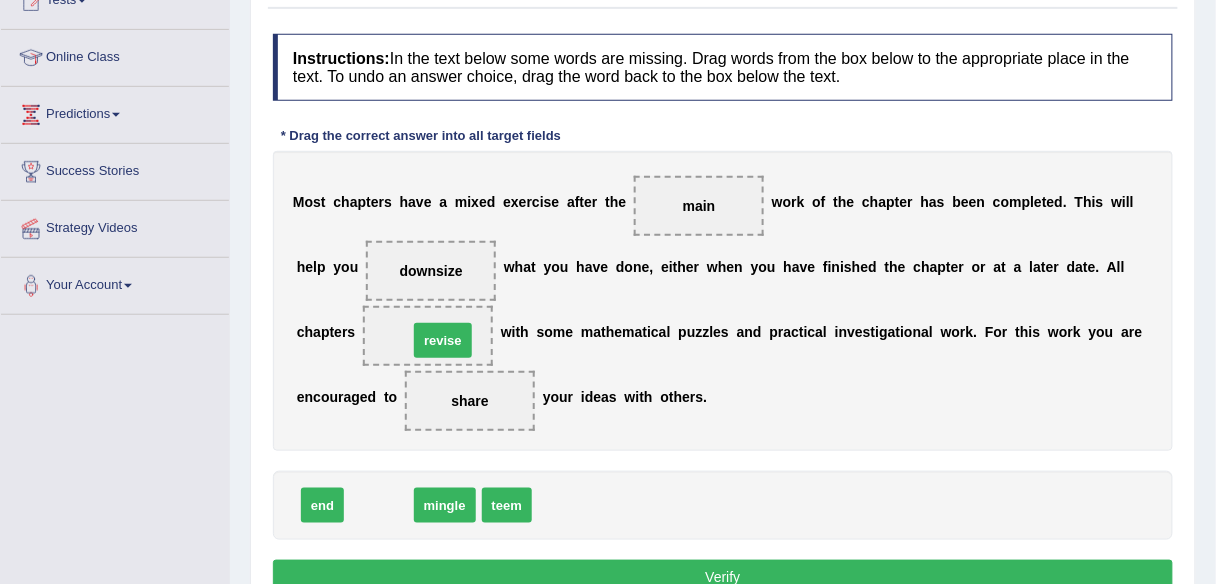 drag, startPoint x: 389, startPoint y: 503, endPoint x: 453, endPoint y: 338, distance: 176.9774 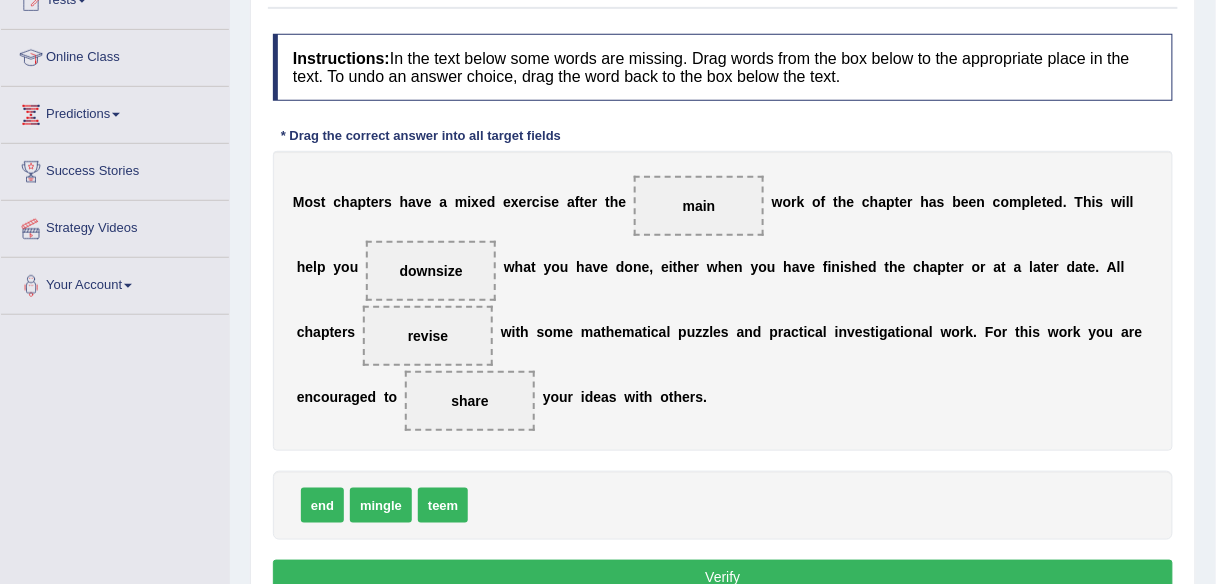 click on "Verify" at bounding box center (723, 577) 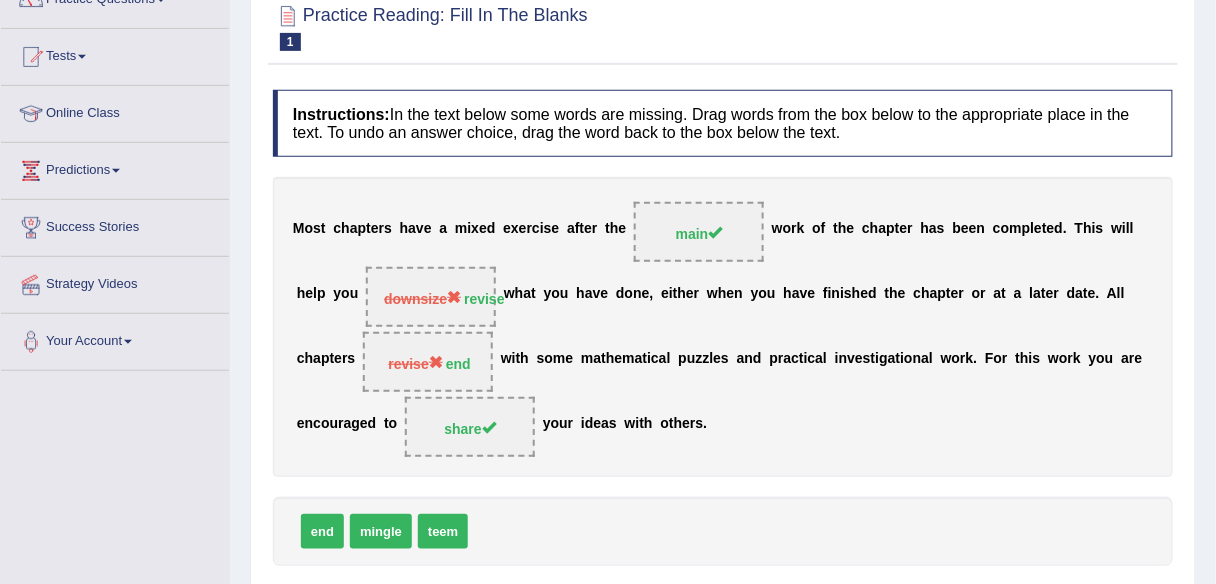 scroll, scrollTop: 0, scrollLeft: 0, axis: both 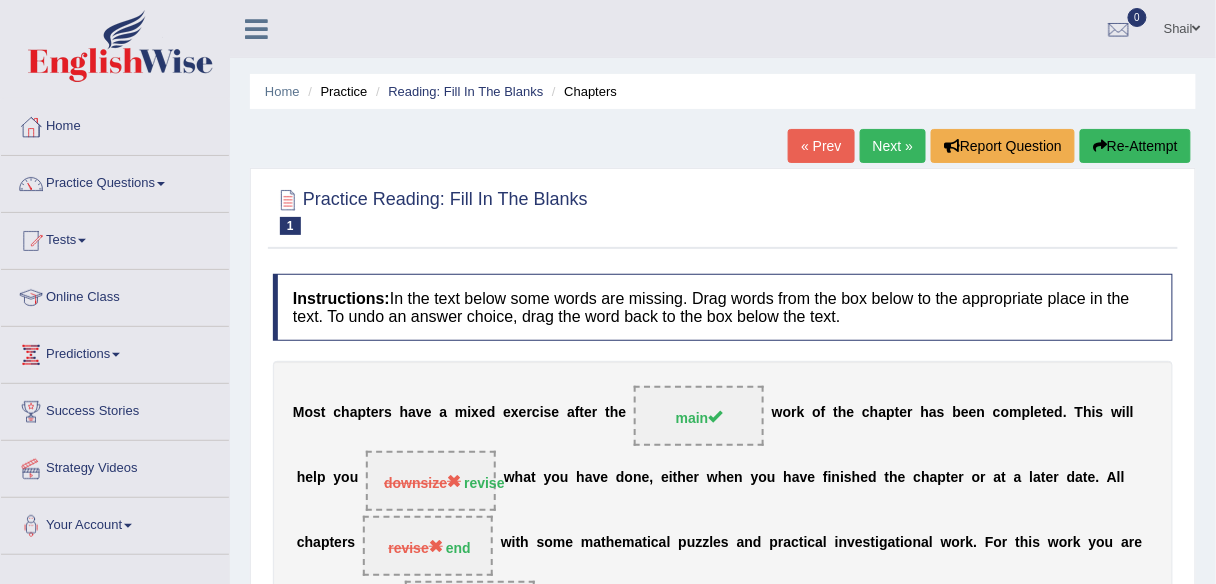 click on "Next »" at bounding box center [893, 146] 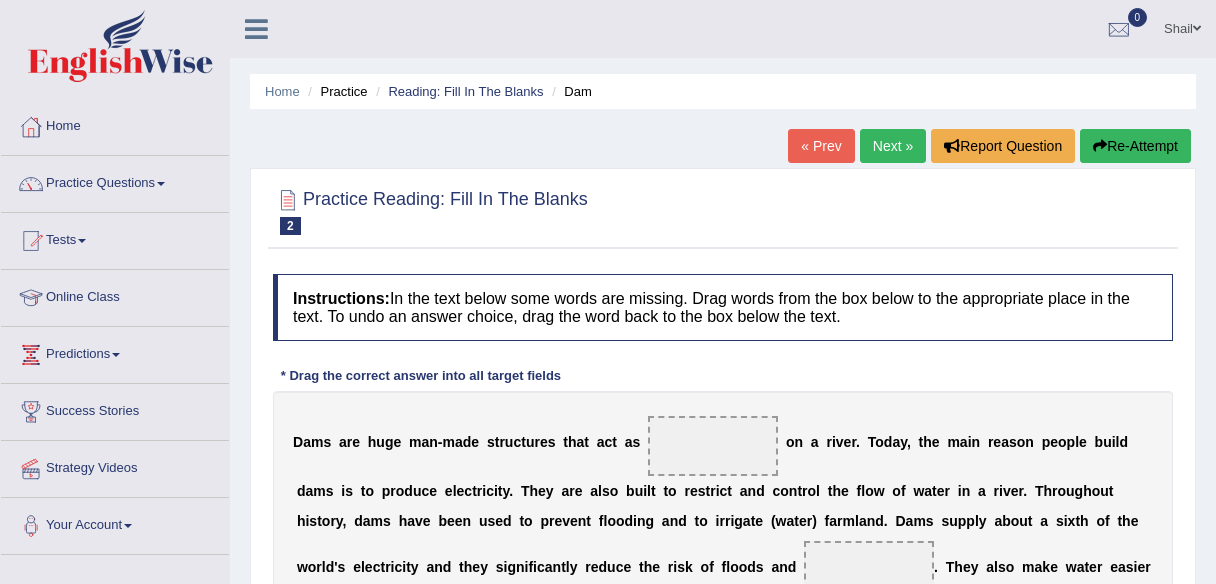 scroll, scrollTop: 160, scrollLeft: 0, axis: vertical 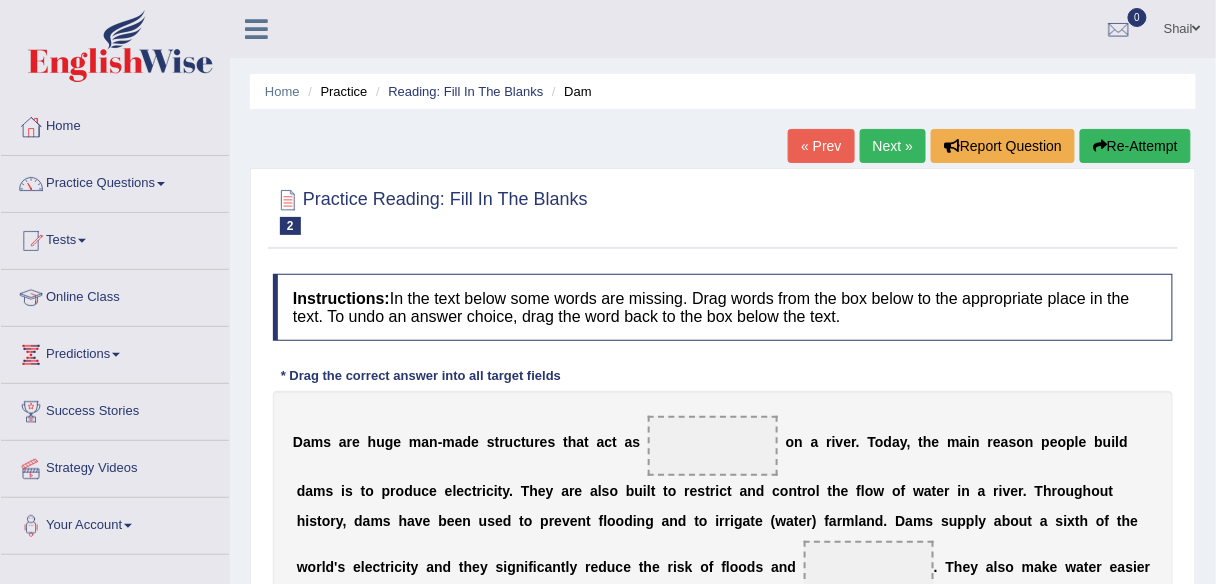 click on "Next »" at bounding box center (893, 146) 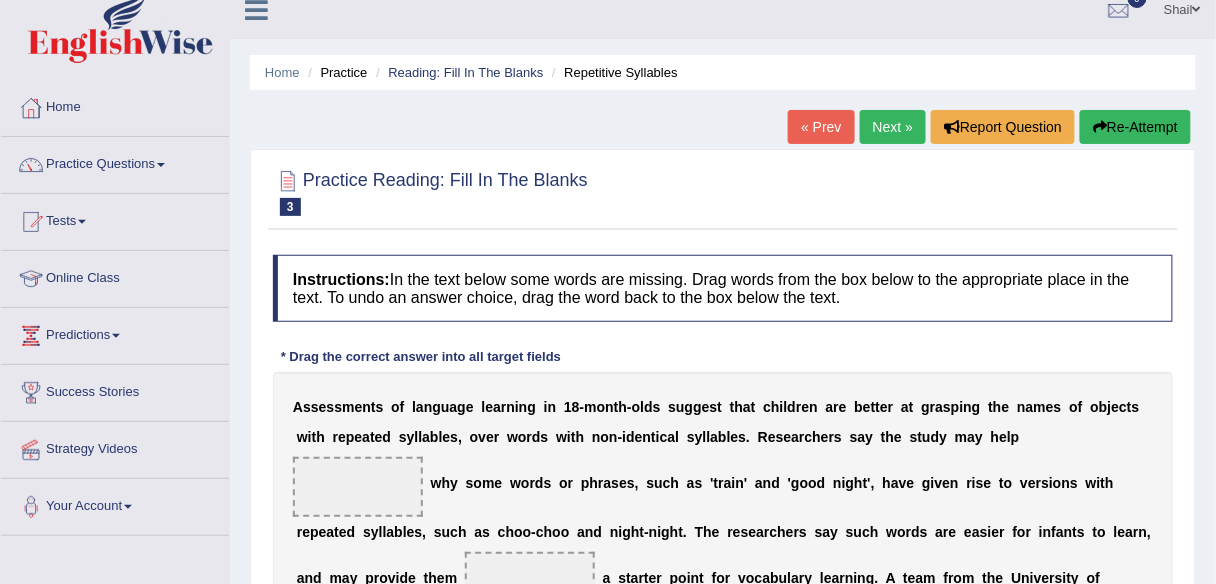 scroll, scrollTop: 0, scrollLeft: 0, axis: both 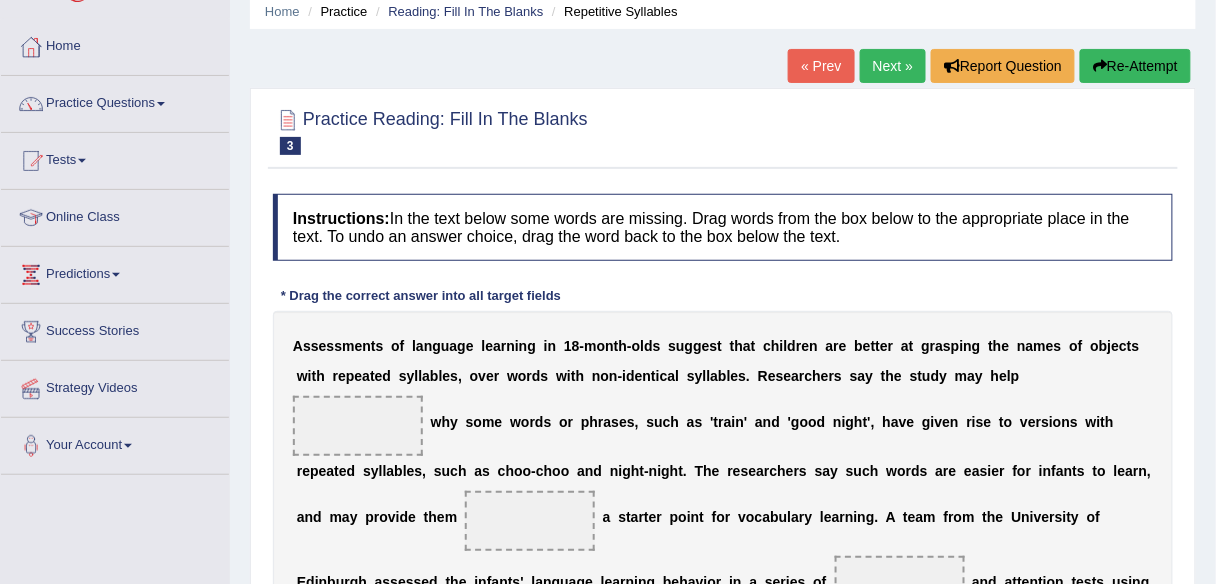 click on "Next »" at bounding box center [893, 66] 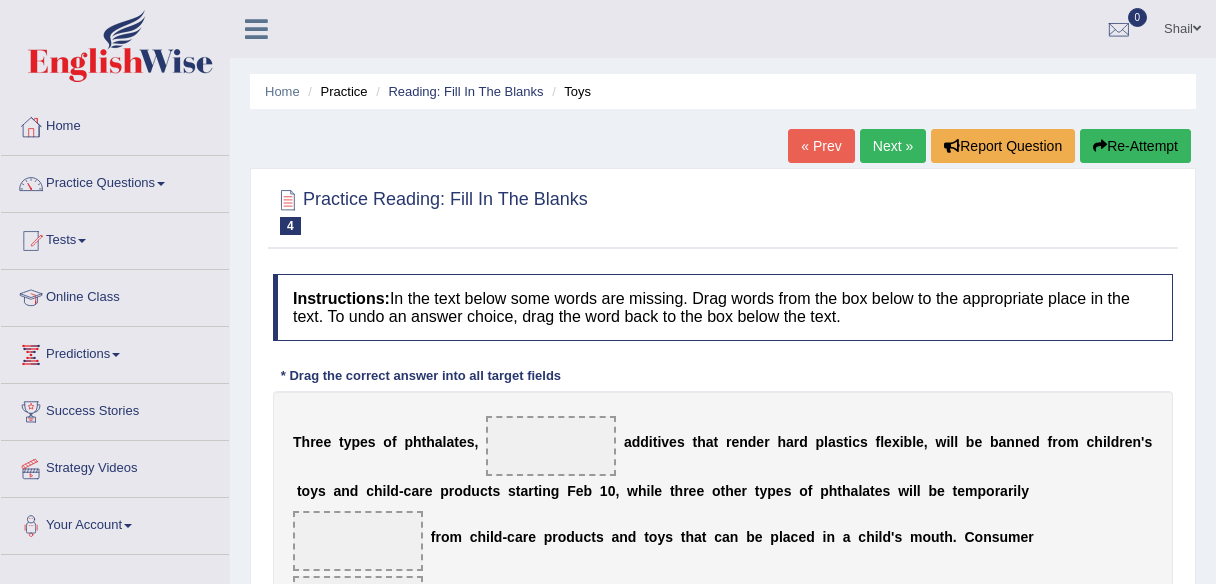 scroll, scrollTop: 240, scrollLeft: 0, axis: vertical 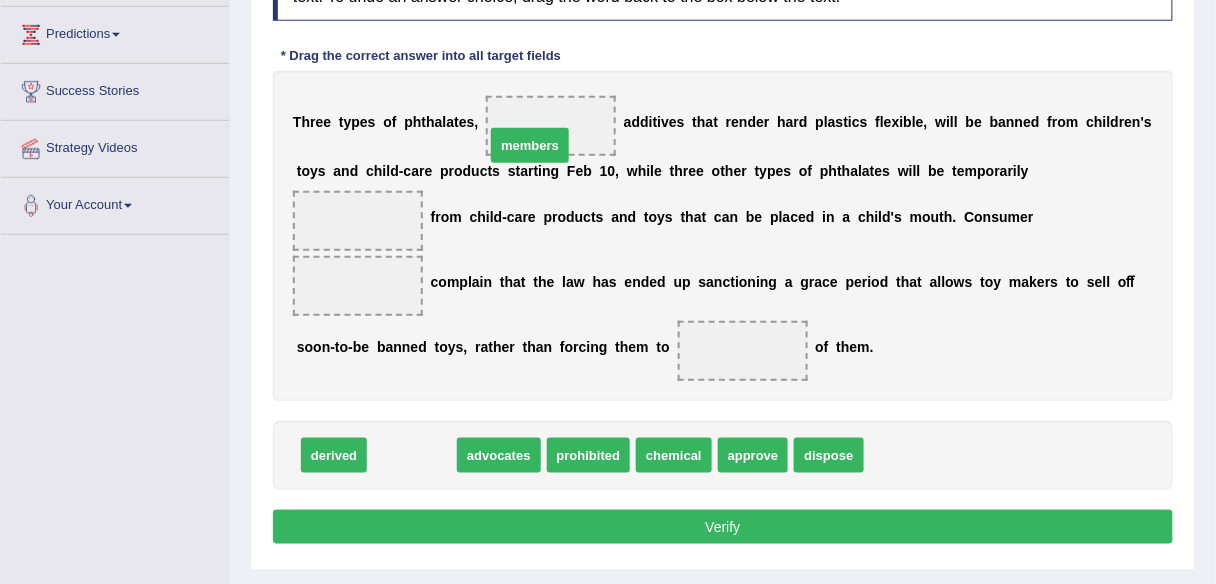 drag, startPoint x: 426, startPoint y: 452, endPoint x: 547, endPoint y: 134, distance: 340.24255 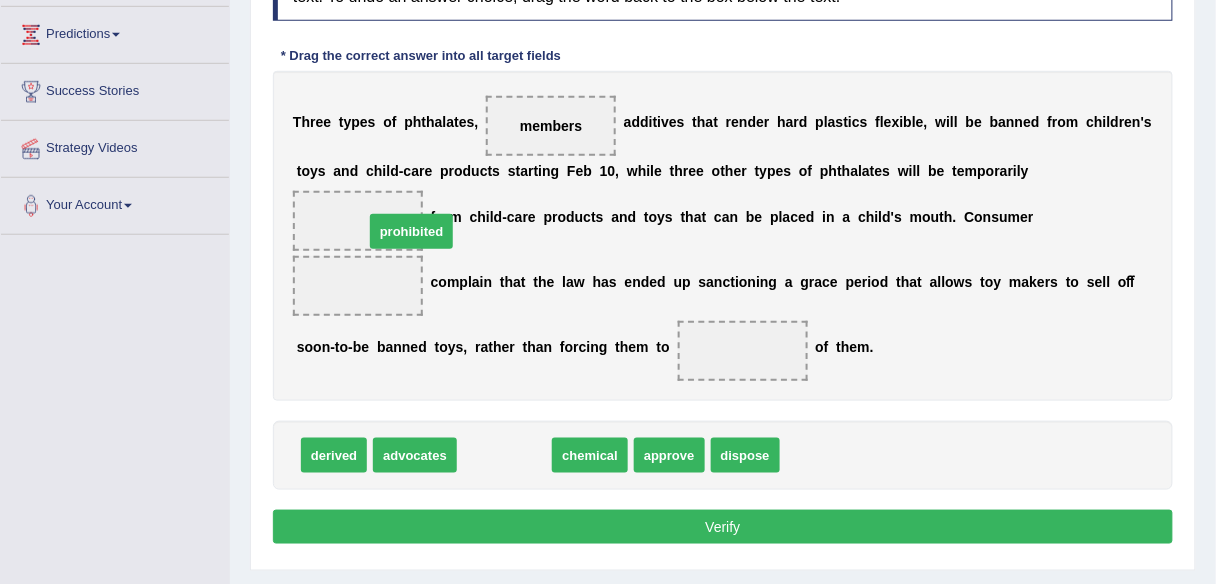 drag, startPoint x: 487, startPoint y: 451, endPoint x: 366, endPoint y: 198, distance: 280.44608 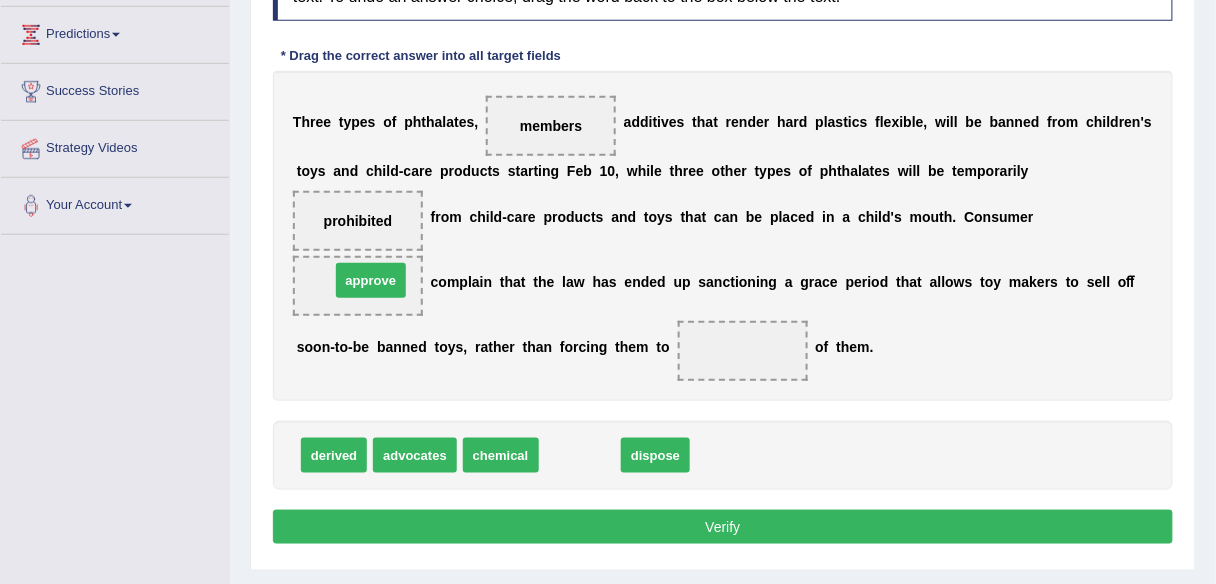 drag, startPoint x: 564, startPoint y: 456, endPoint x: 354, endPoint y: 281, distance: 273.35873 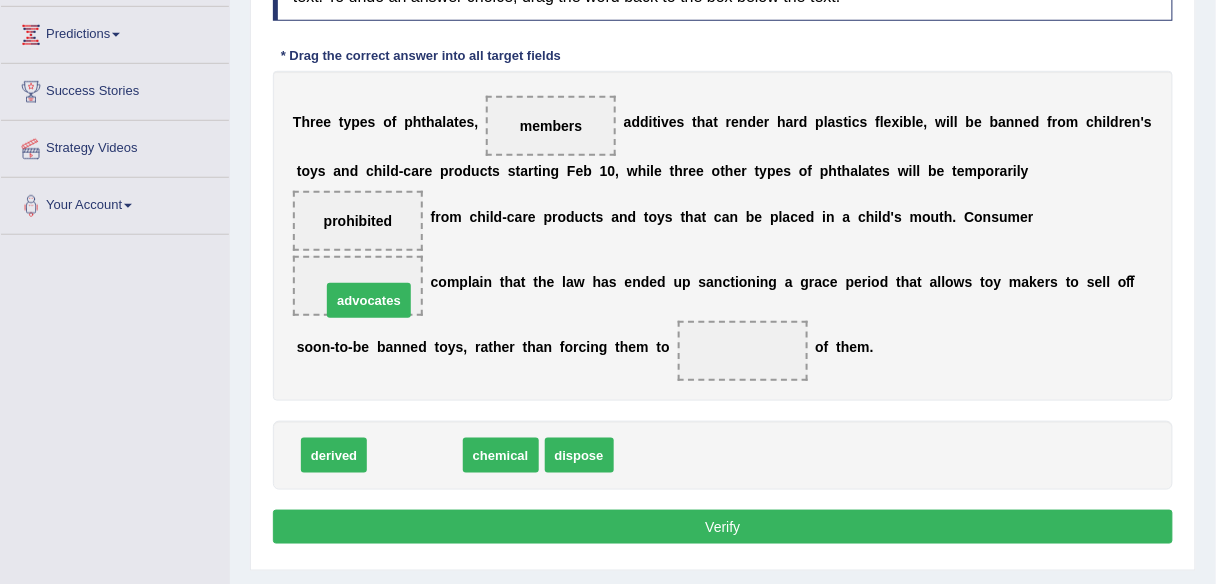 drag, startPoint x: 398, startPoint y: 450, endPoint x: 348, endPoint y: 284, distance: 173.36667 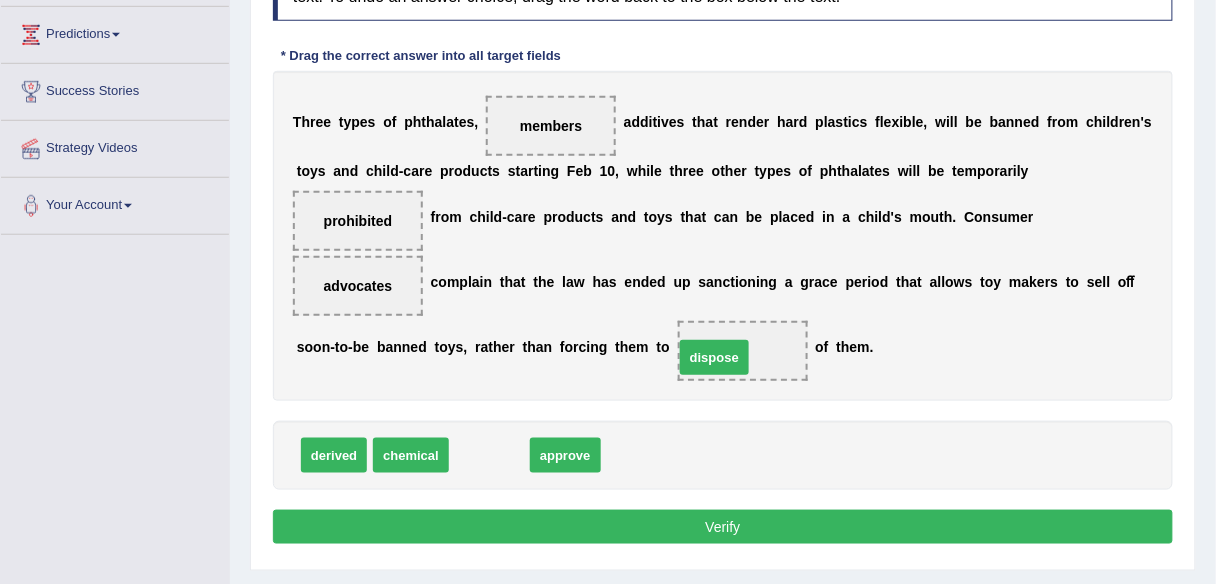 drag, startPoint x: 499, startPoint y: 453, endPoint x: 730, endPoint y: 440, distance: 231.36551 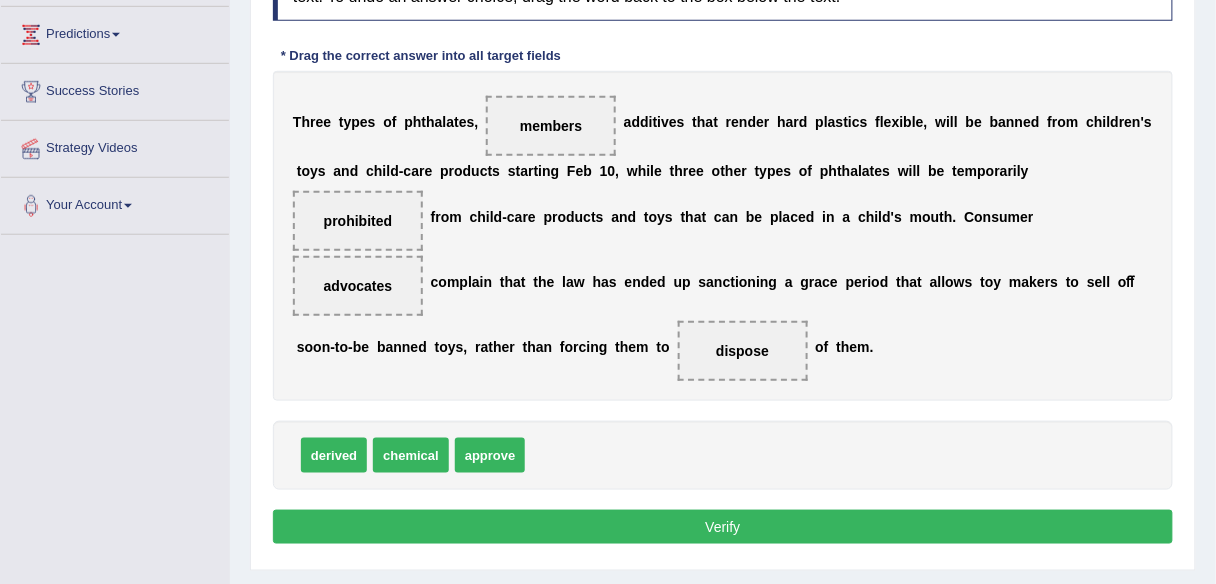 click on "Verify" at bounding box center (723, 527) 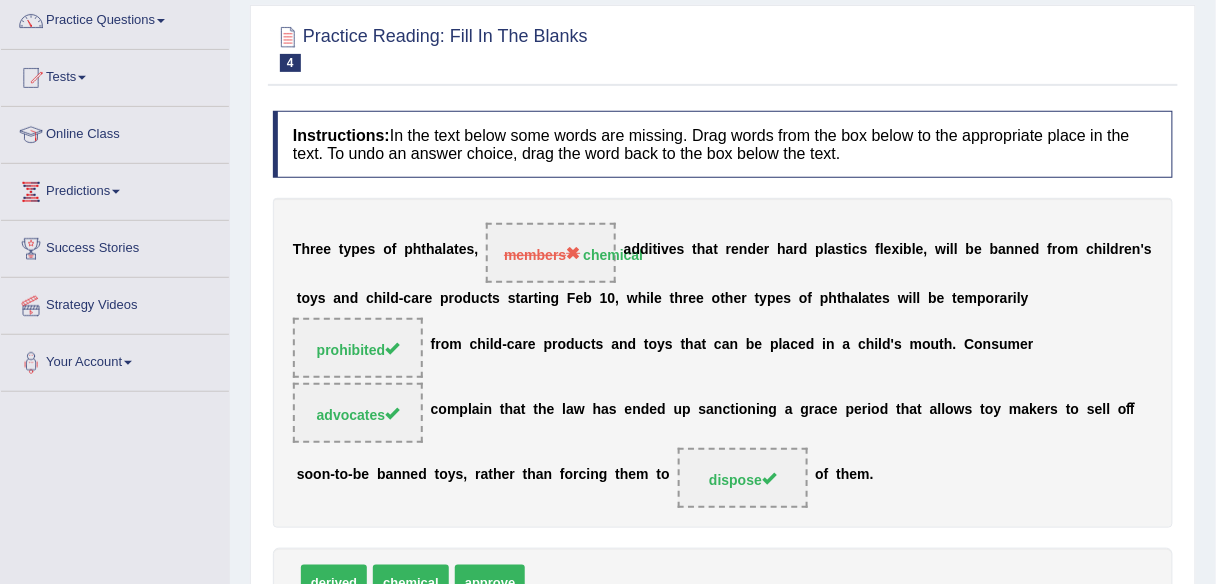 scroll, scrollTop: 160, scrollLeft: 0, axis: vertical 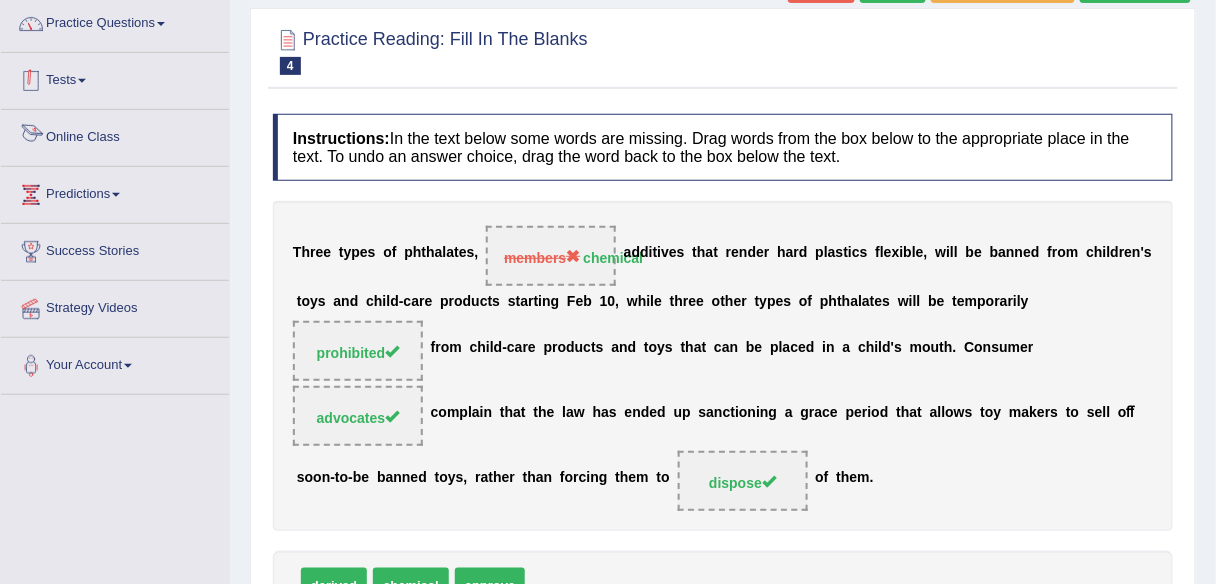 drag, startPoint x: 156, startPoint y: 25, endPoint x: 156, endPoint y: 38, distance: 13 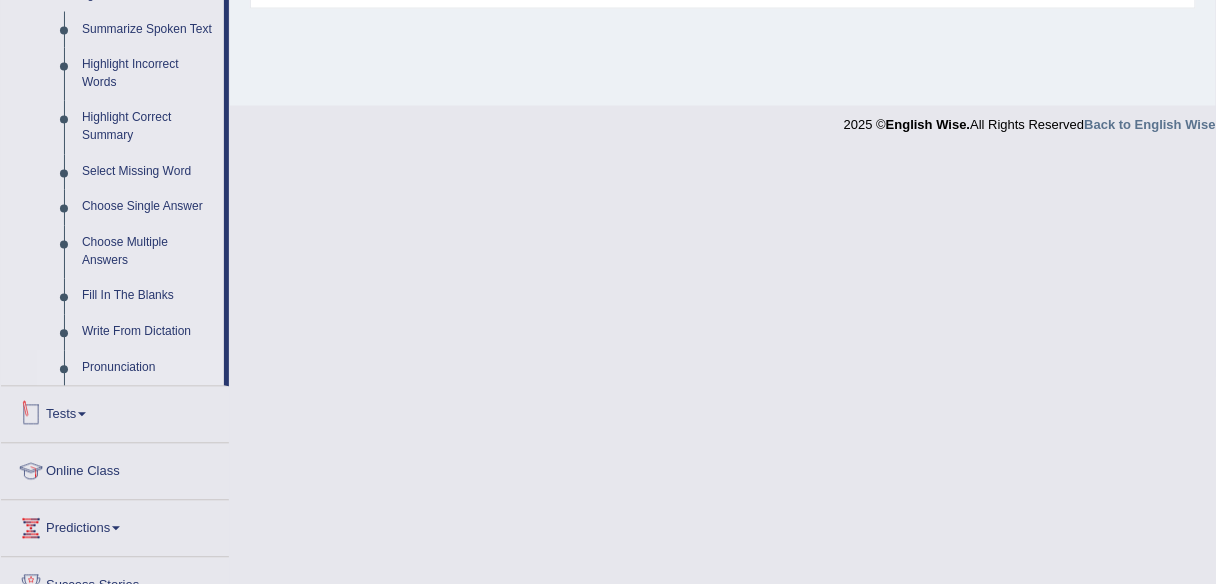scroll, scrollTop: 877, scrollLeft: 0, axis: vertical 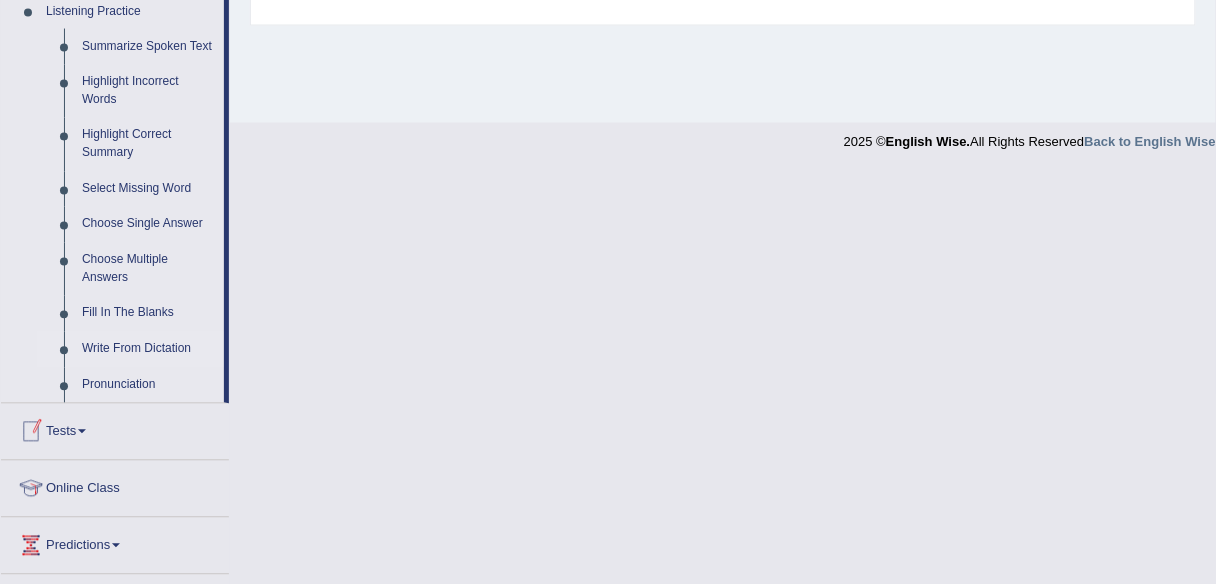 click on "Write From Dictation" at bounding box center (148, 350) 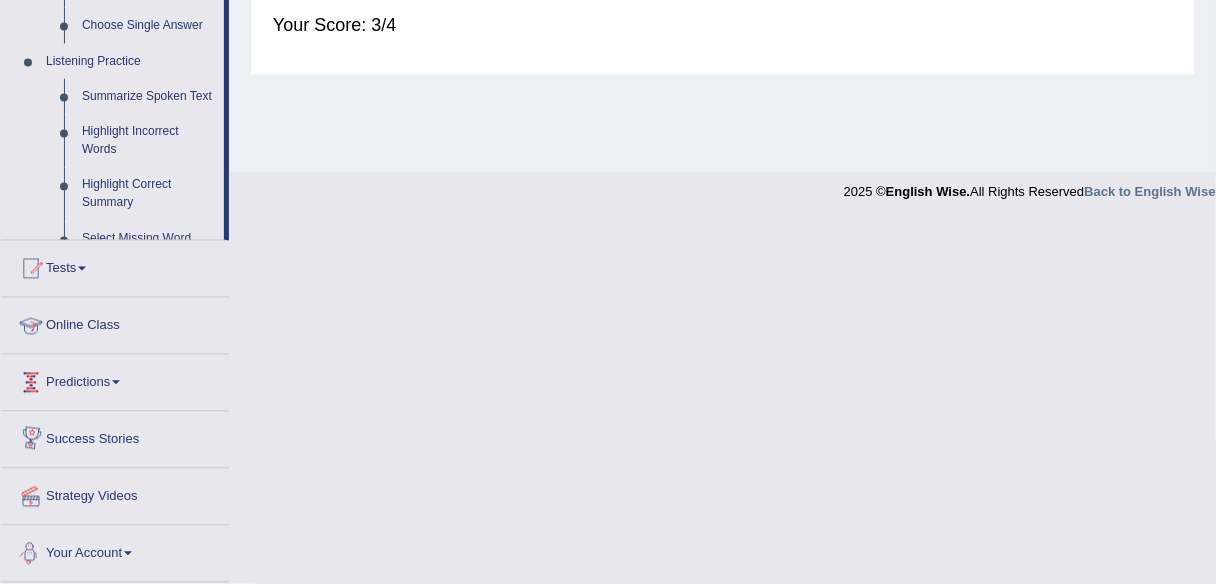 scroll, scrollTop: 780, scrollLeft: 0, axis: vertical 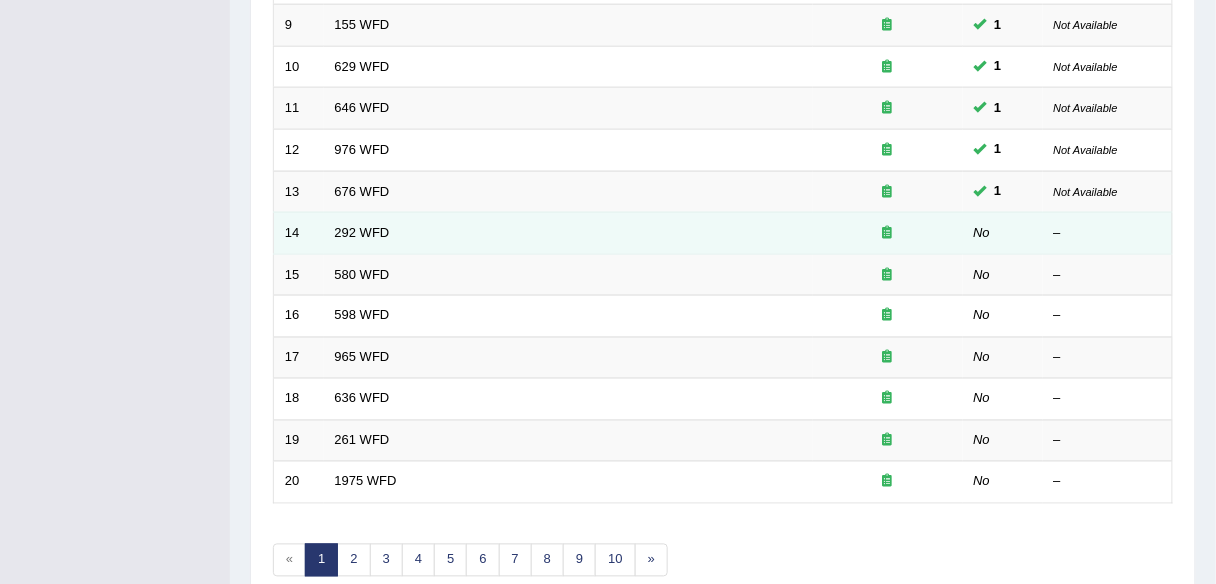 click on "292 WFD" at bounding box center [568, 234] 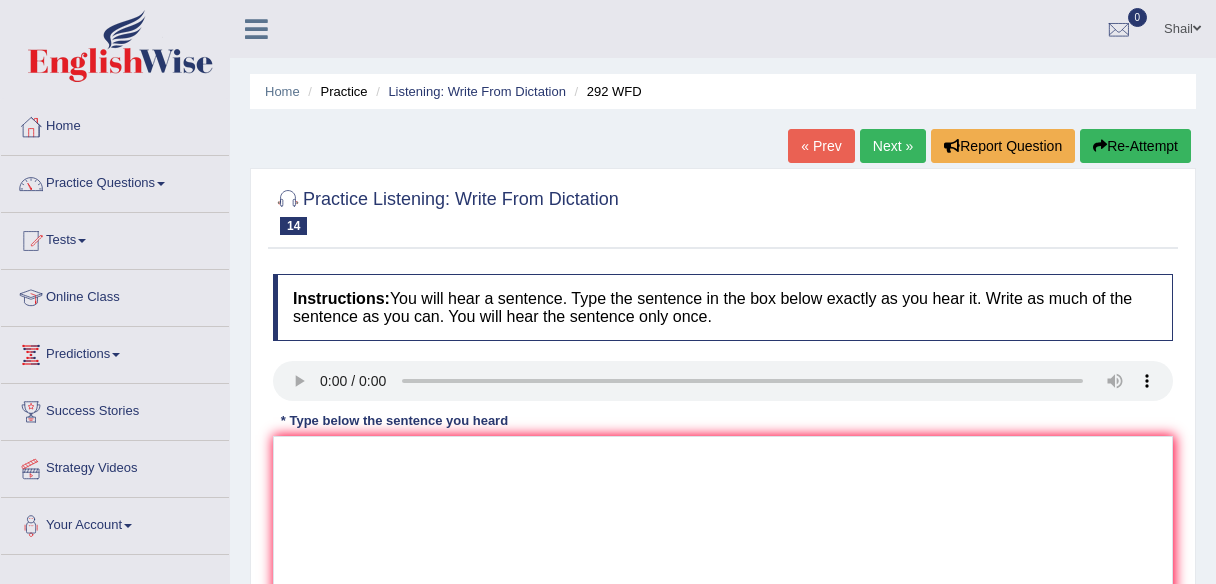 scroll, scrollTop: 0, scrollLeft: 0, axis: both 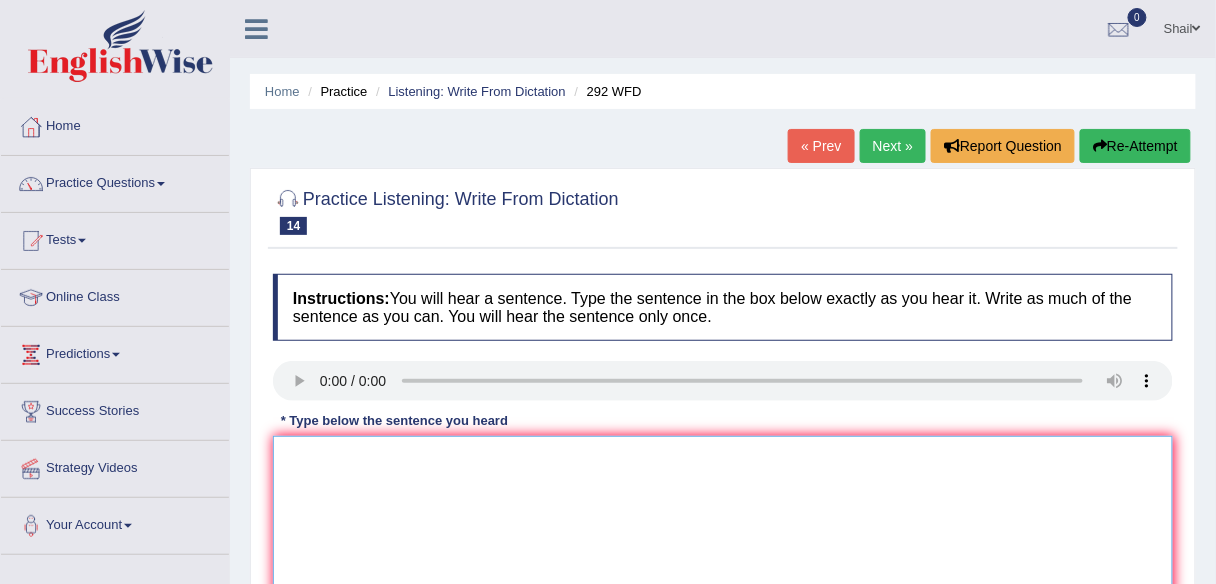 click at bounding box center (723, 533) 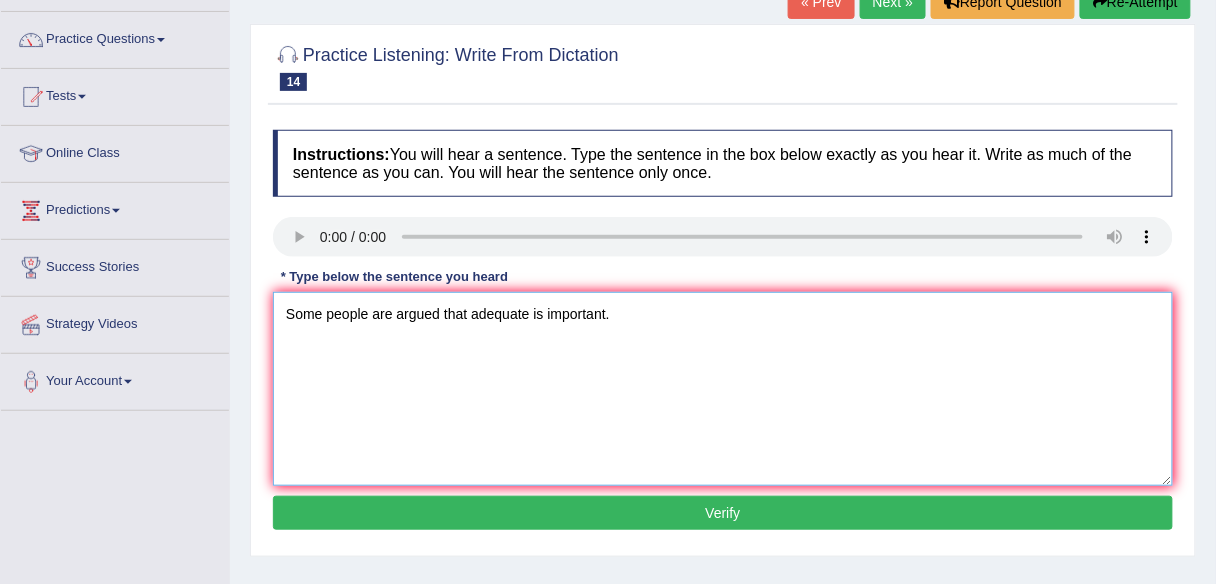 scroll, scrollTop: 145, scrollLeft: 0, axis: vertical 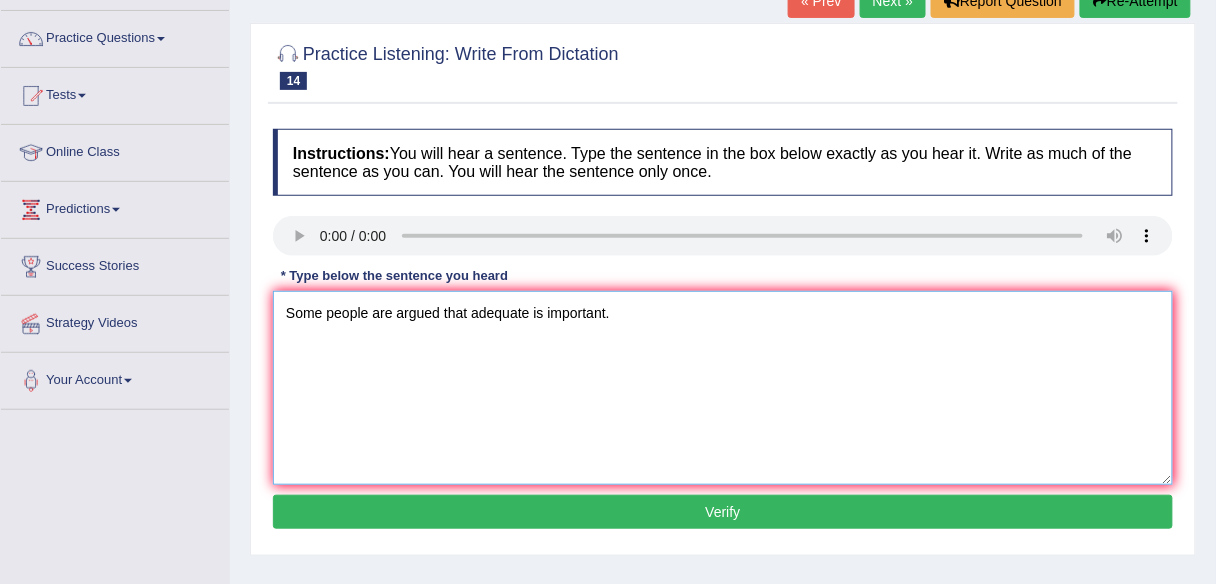 type on "Some people are argued that adequate is important." 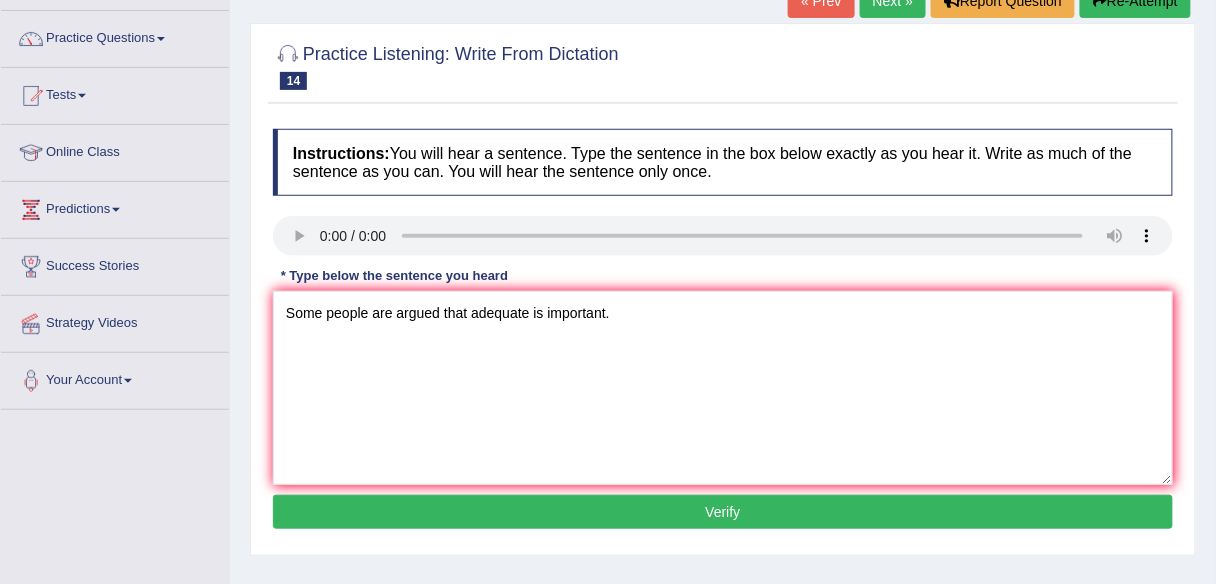 click on "Verify" at bounding box center (723, 512) 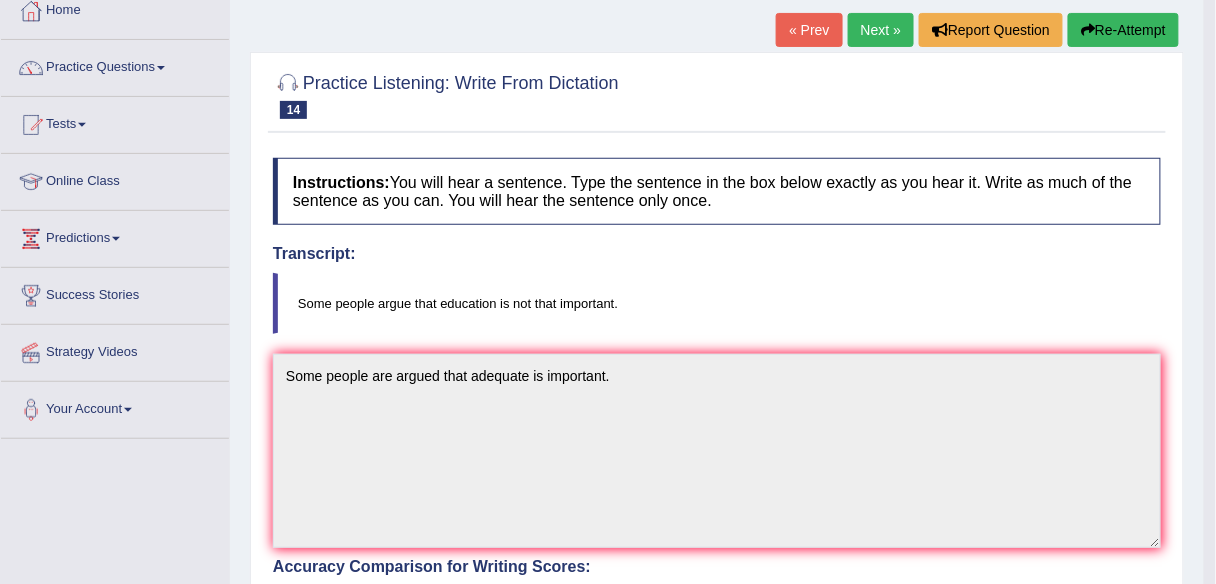 scroll, scrollTop: 0, scrollLeft: 0, axis: both 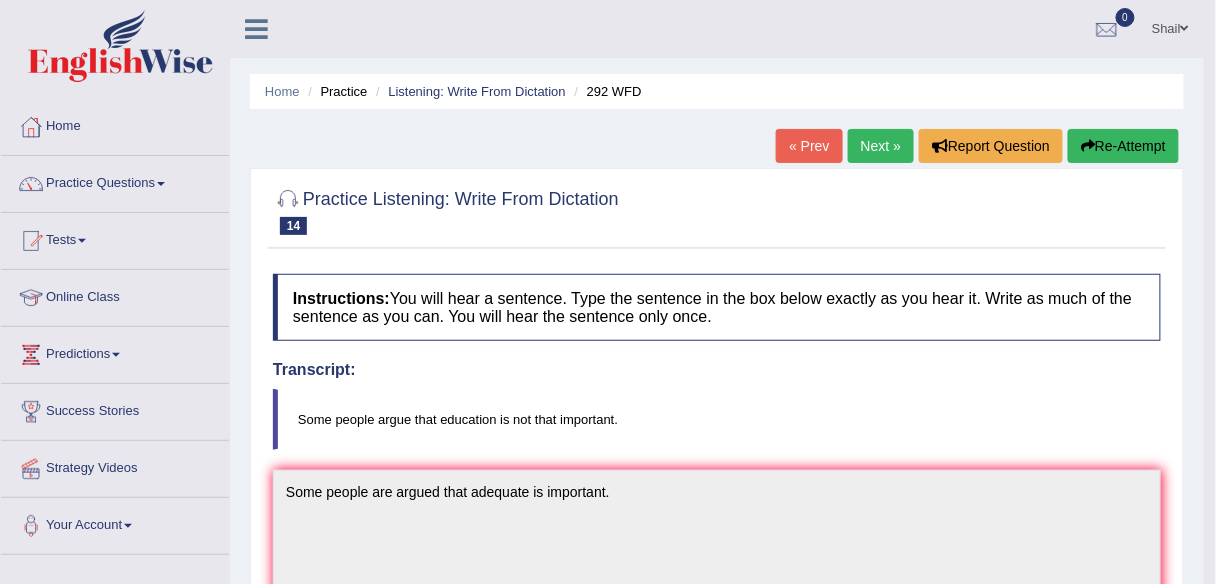 click on "Next »" at bounding box center (881, 146) 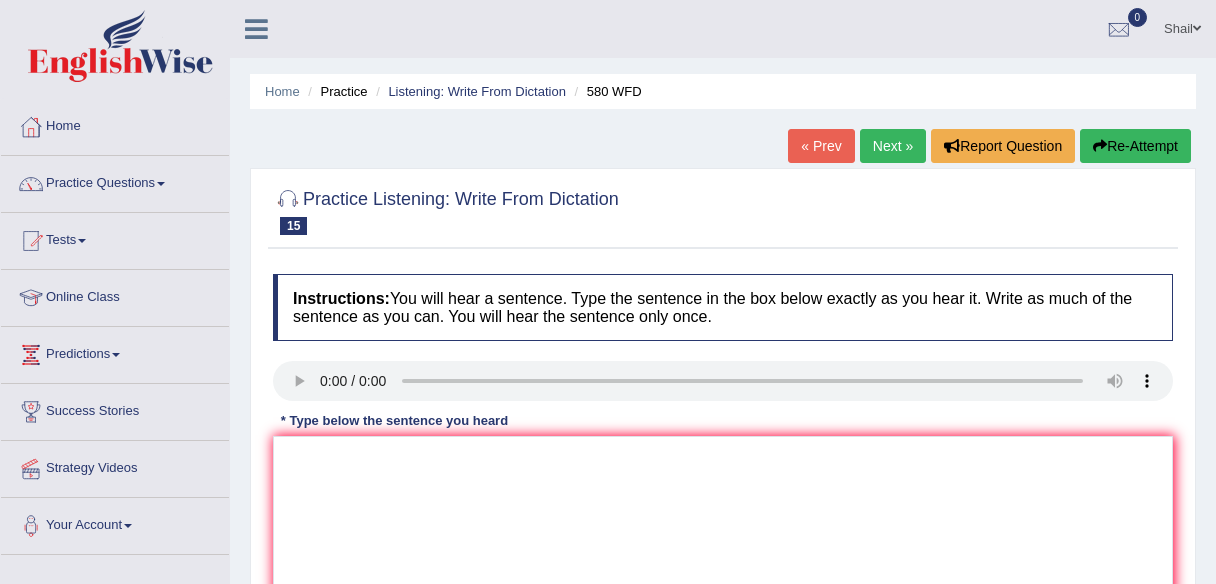 scroll, scrollTop: 54, scrollLeft: 0, axis: vertical 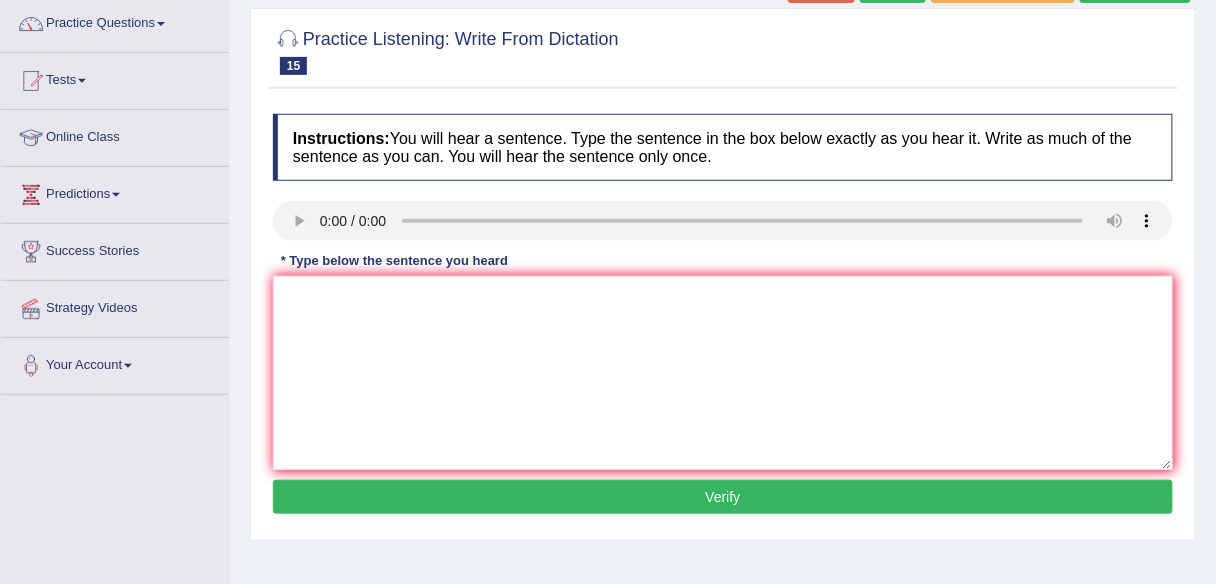 click on "Practice Listening: Write From Dictation
15
580 WFD" at bounding box center [446, 50] 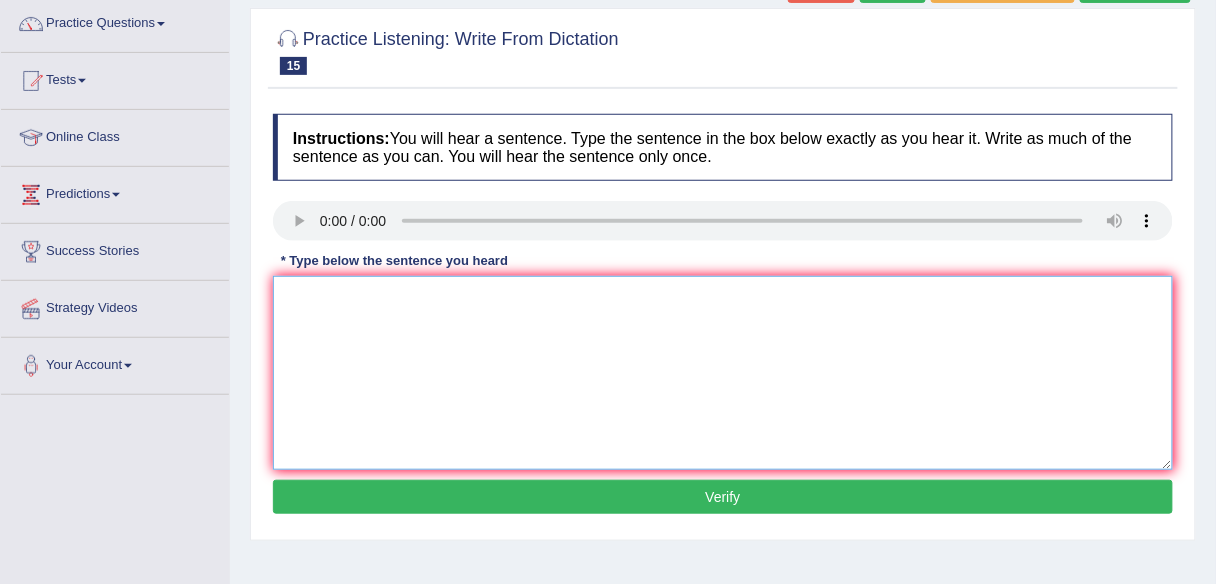 click at bounding box center (723, 373) 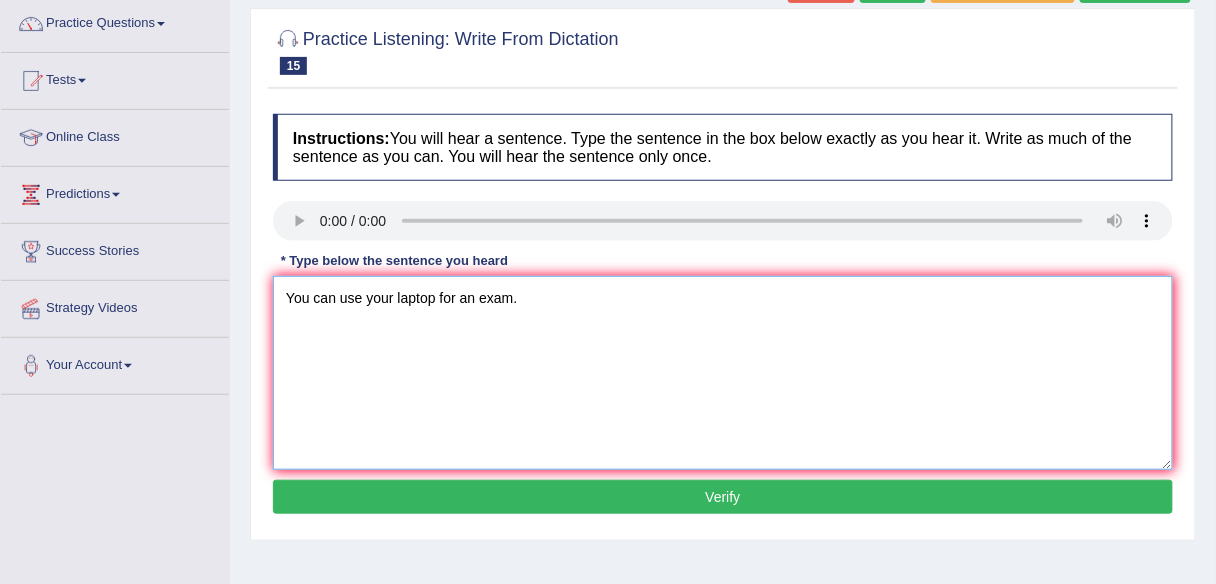 type on "You can use your laptop for an exam." 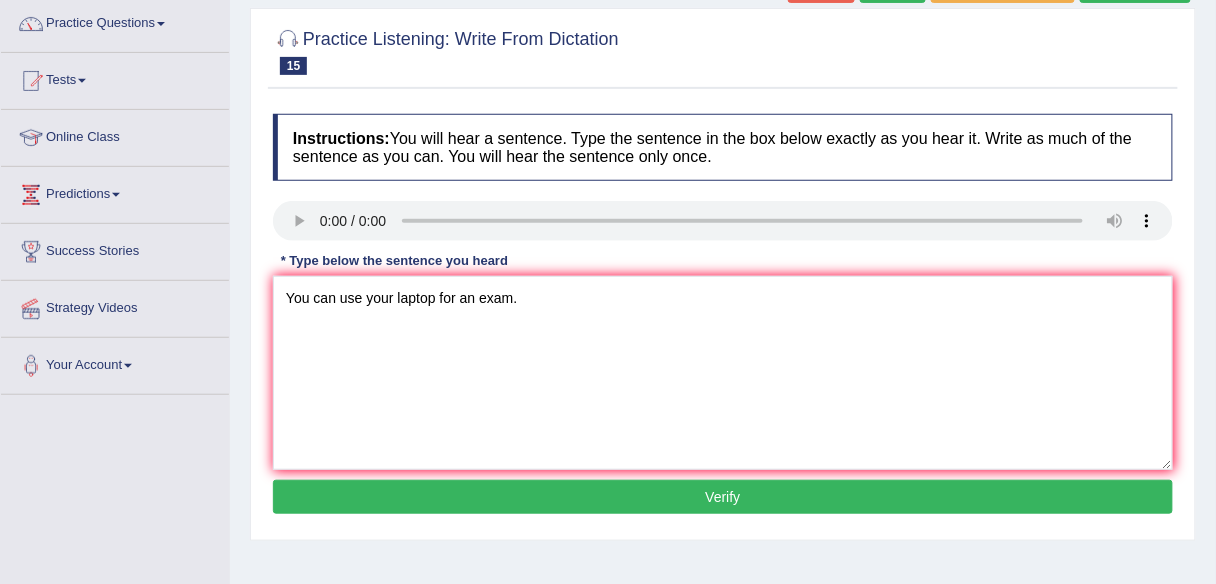 click on "Verify" at bounding box center [723, 497] 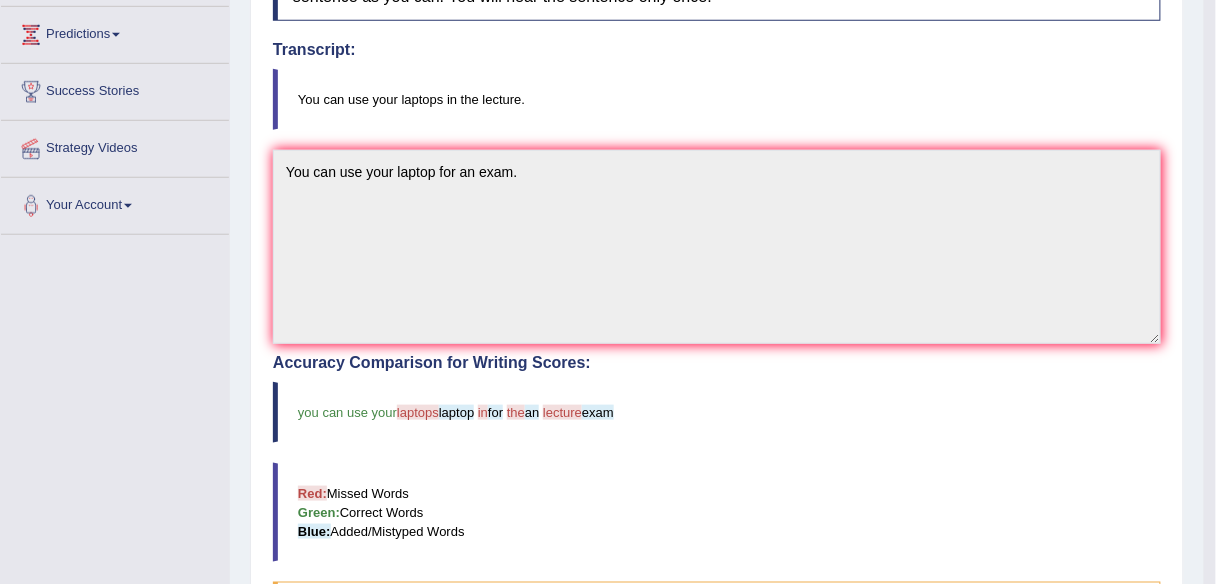 scroll, scrollTop: 0, scrollLeft: 0, axis: both 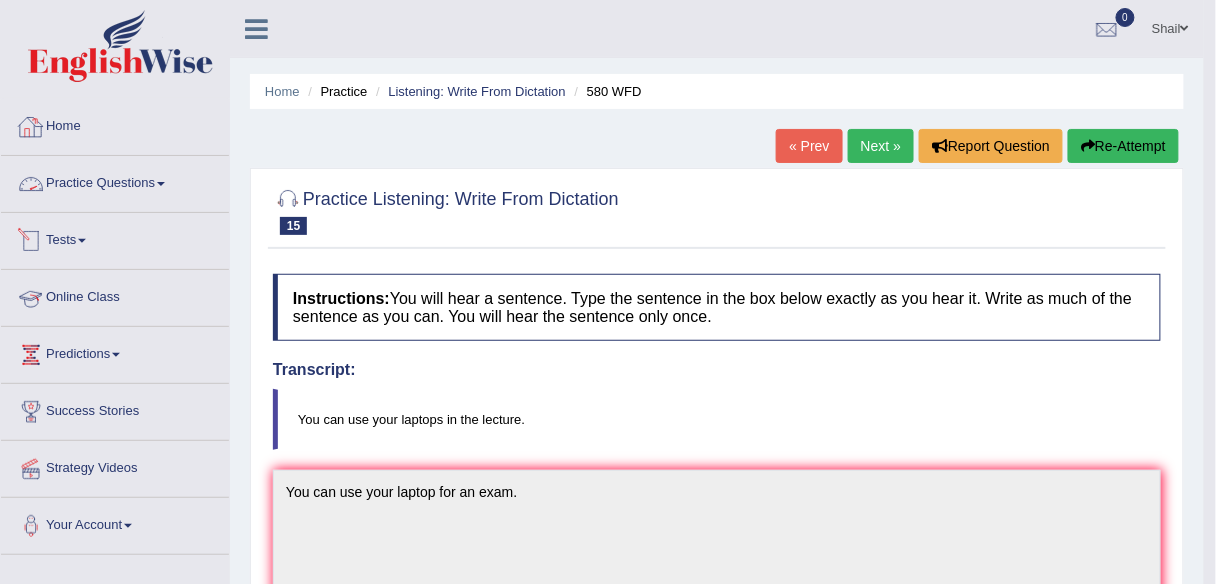 click on "Home" at bounding box center [115, 124] 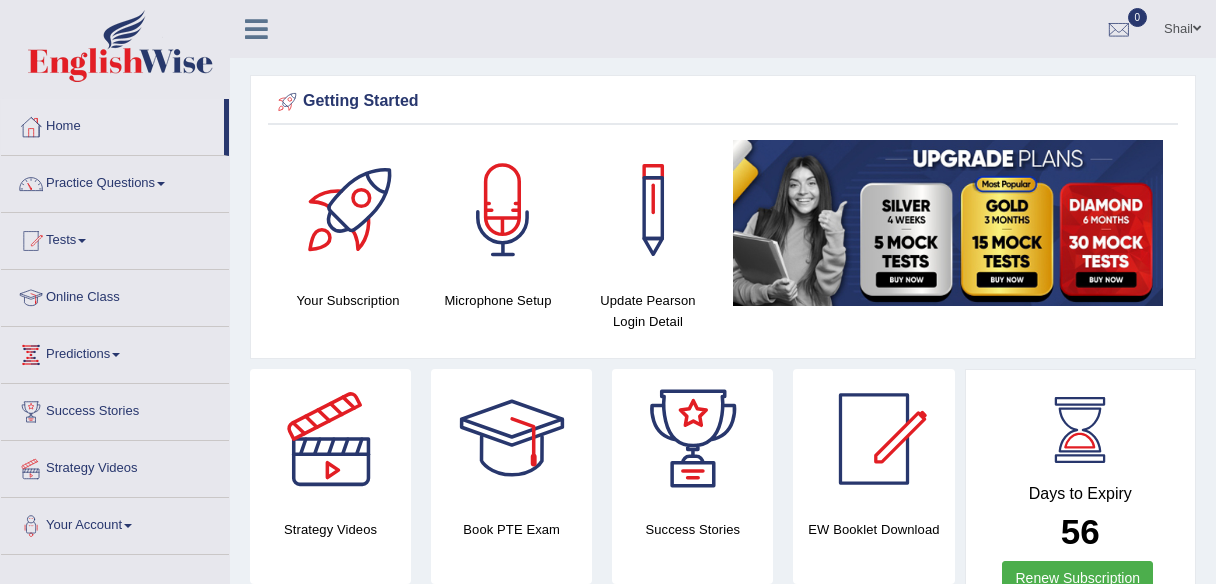 scroll, scrollTop: 0, scrollLeft: 0, axis: both 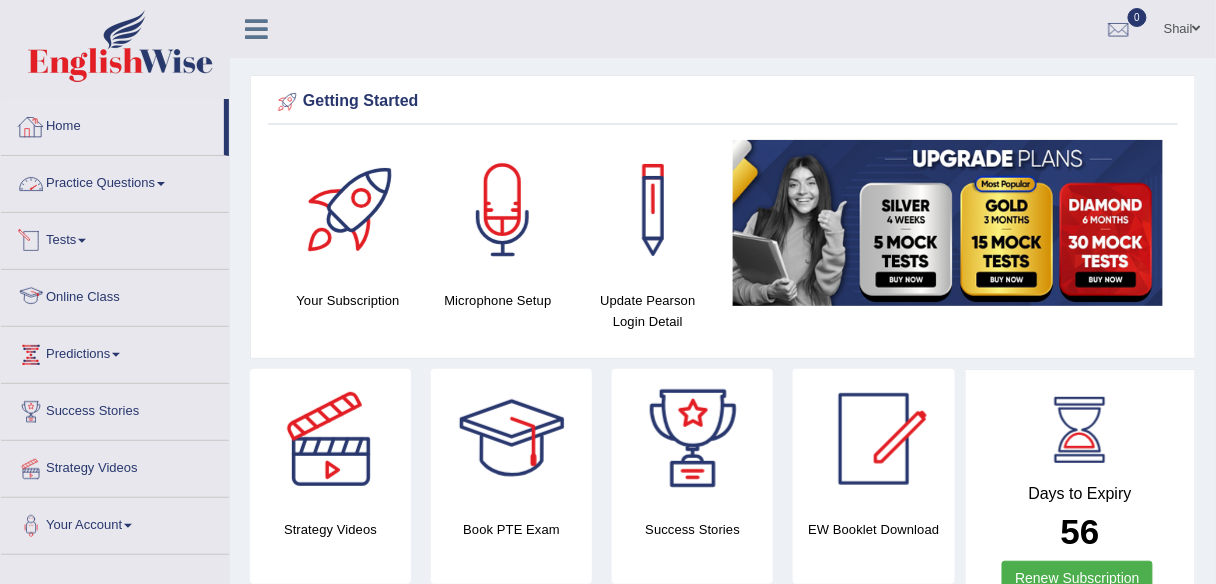 click on "Home" at bounding box center (112, 124) 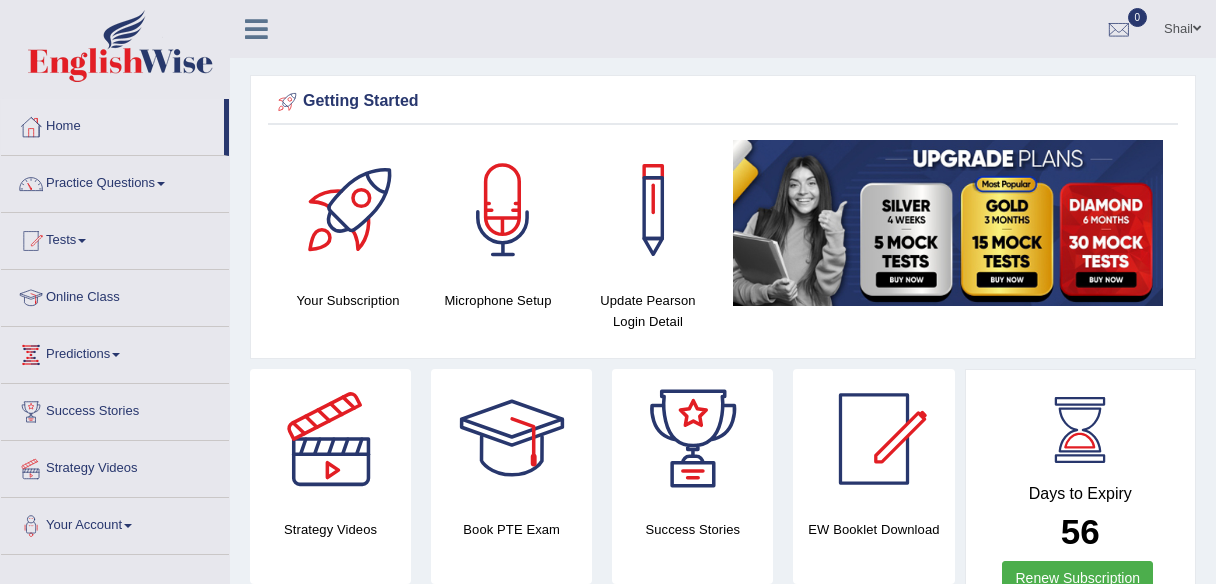 scroll, scrollTop: 0, scrollLeft: 0, axis: both 